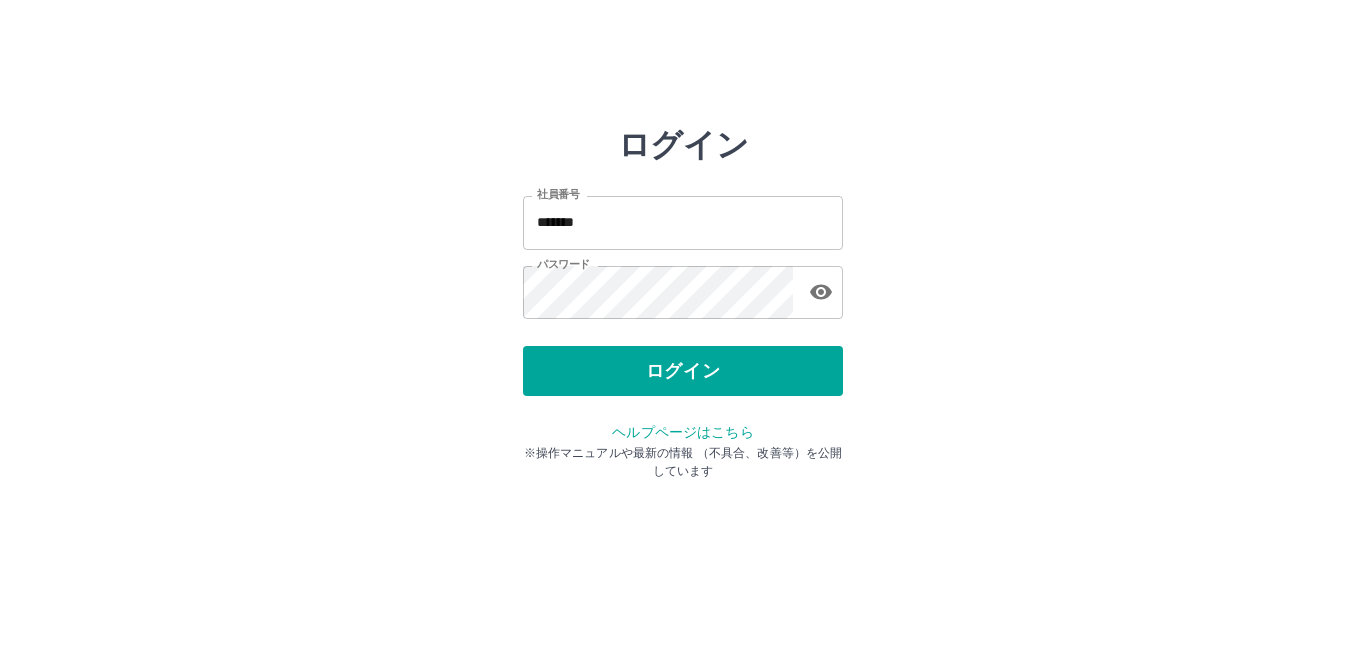 scroll, scrollTop: 0, scrollLeft: 0, axis: both 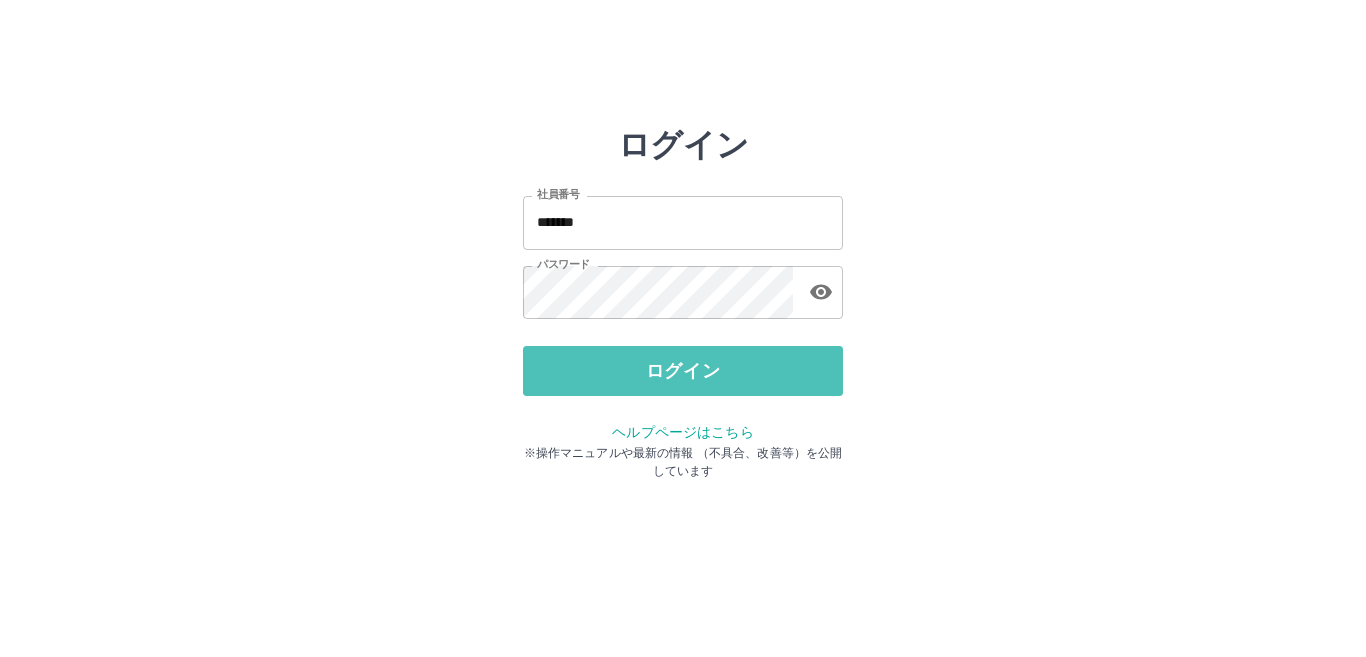 click on "ログイン" at bounding box center (683, 371) 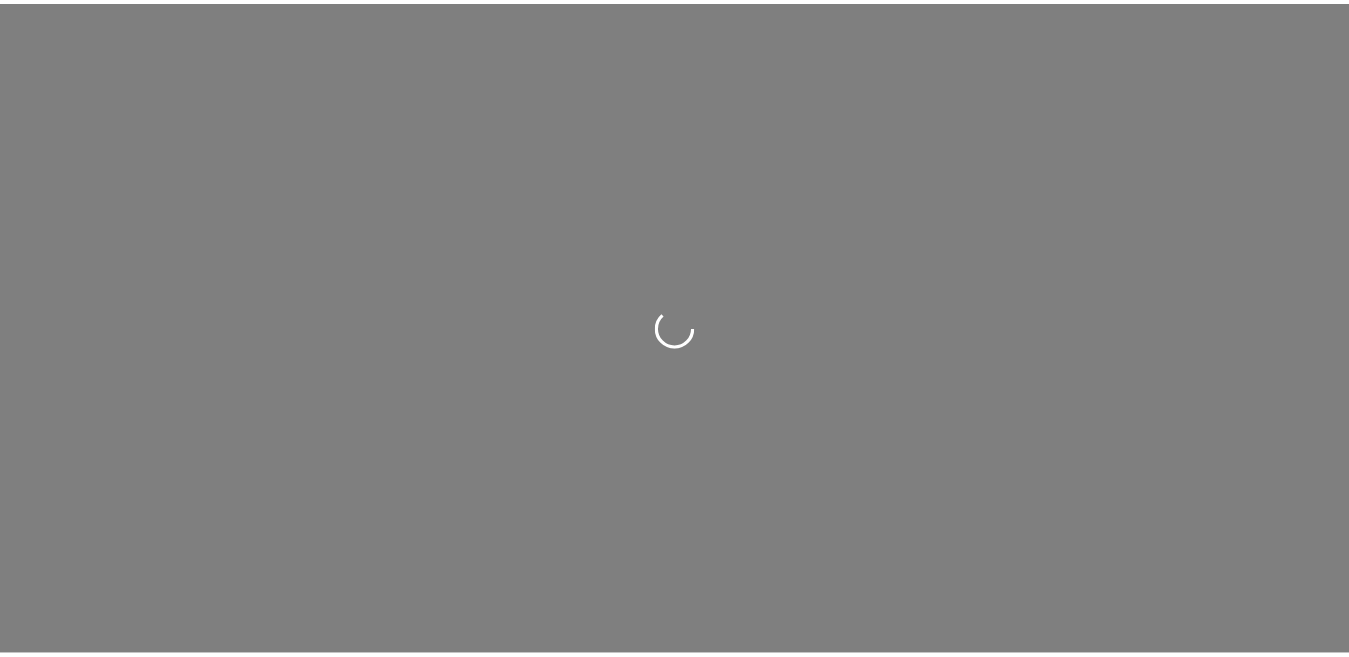 scroll, scrollTop: 0, scrollLeft: 0, axis: both 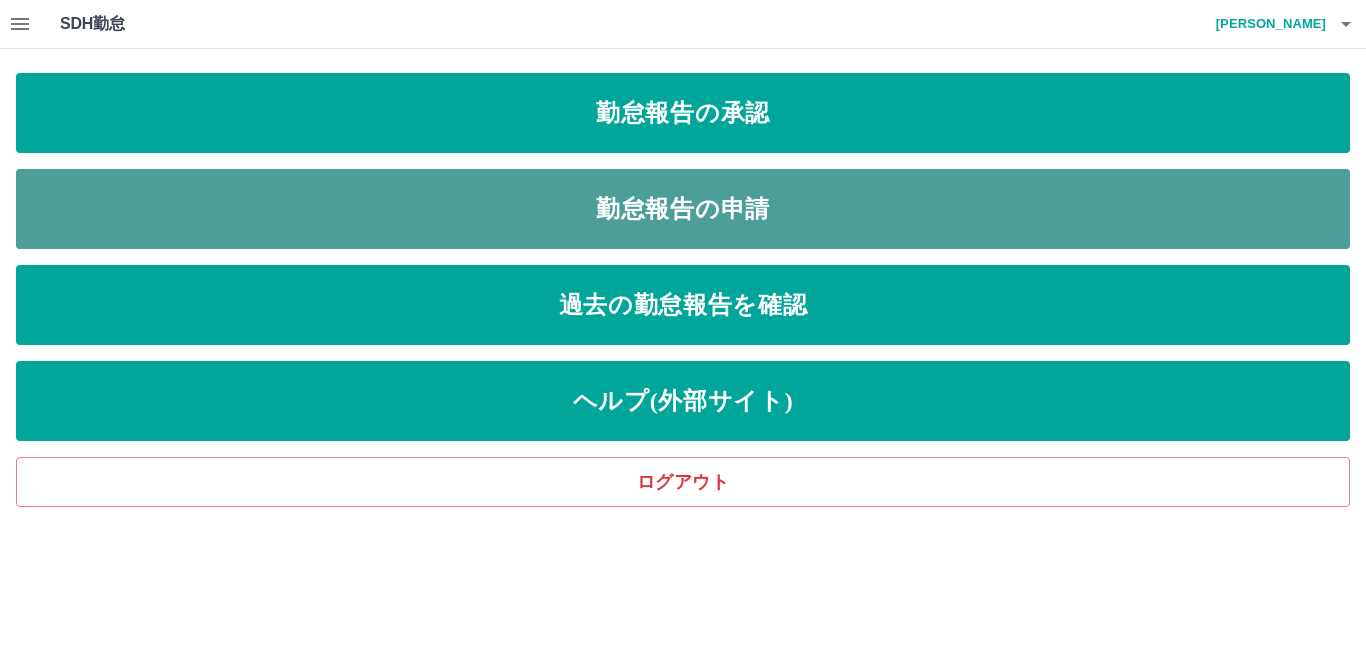 click on "勤怠報告の申請" at bounding box center [683, 209] 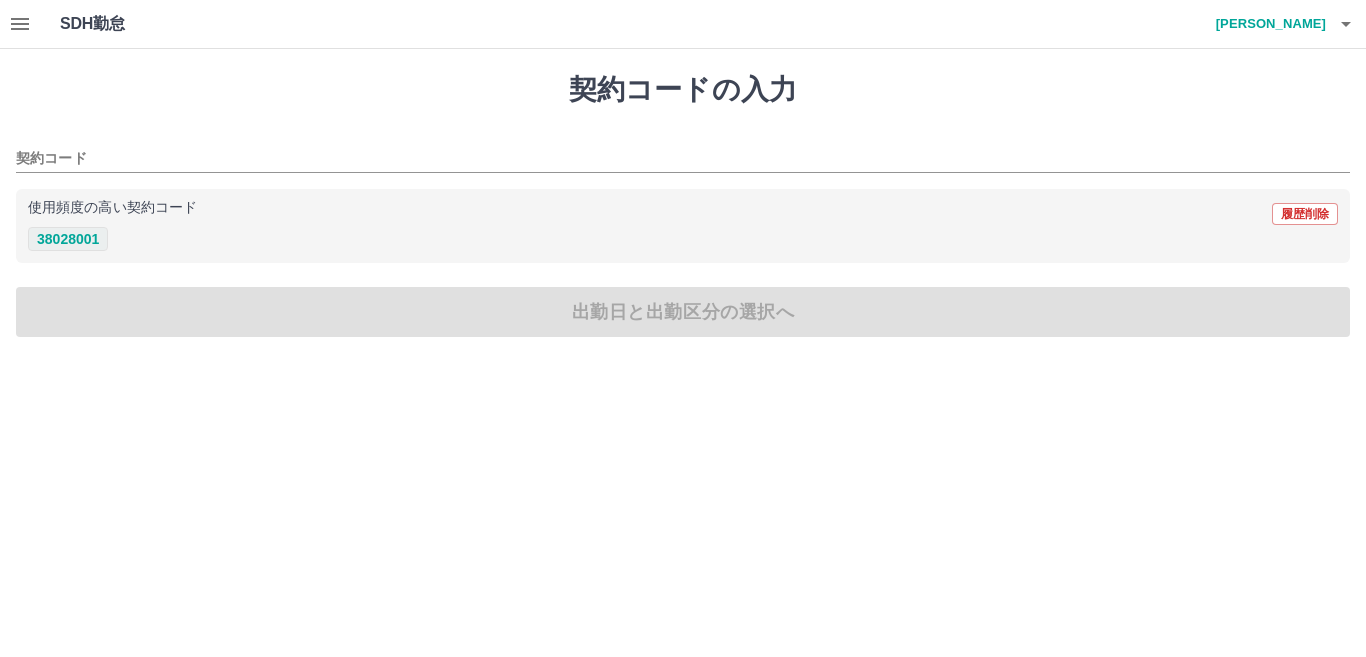 click on "38028001" at bounding box center [68, 239] 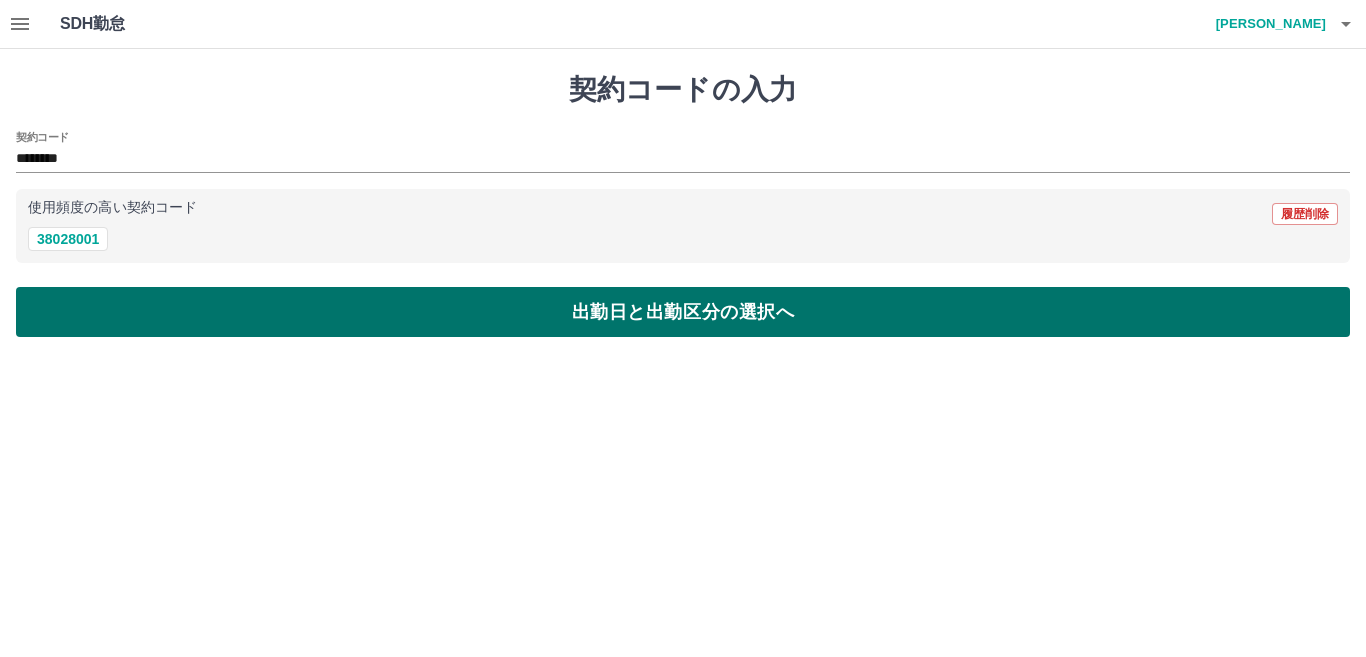 click on "出勤日と出勤区分の選択へ" at bounding box center [683, 312] 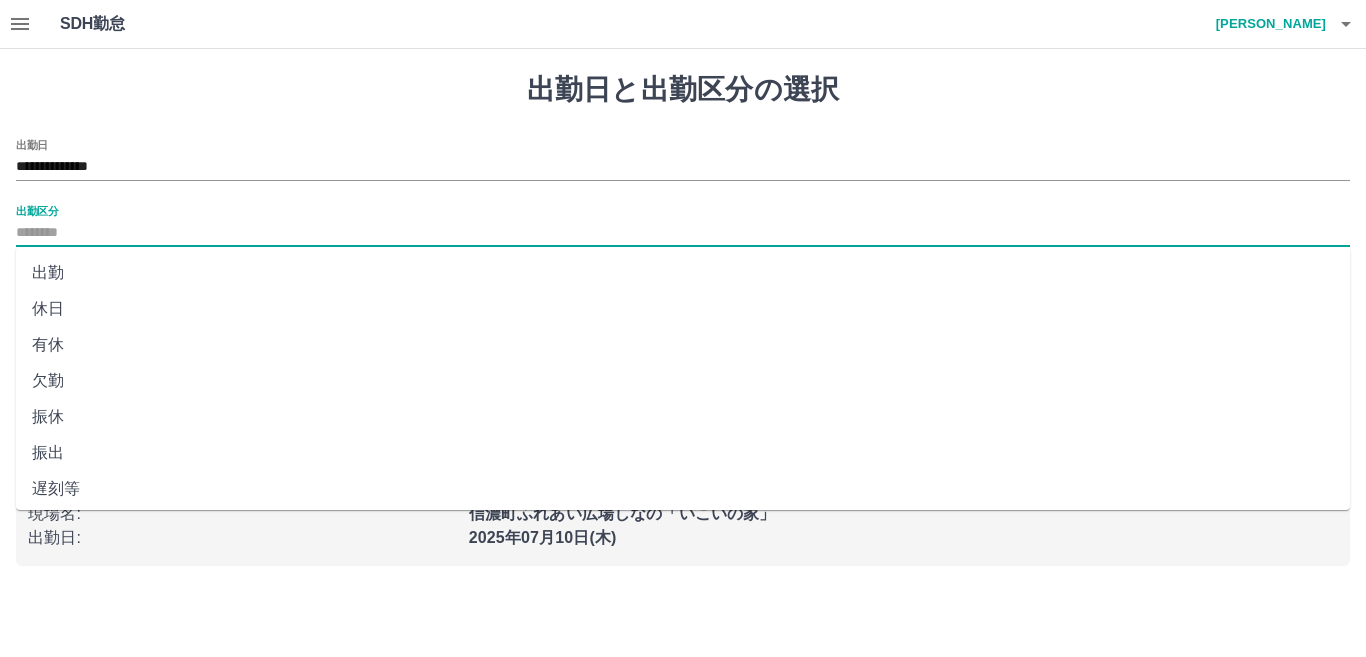 click on "出勤区分" at bounding box center [683, 233] 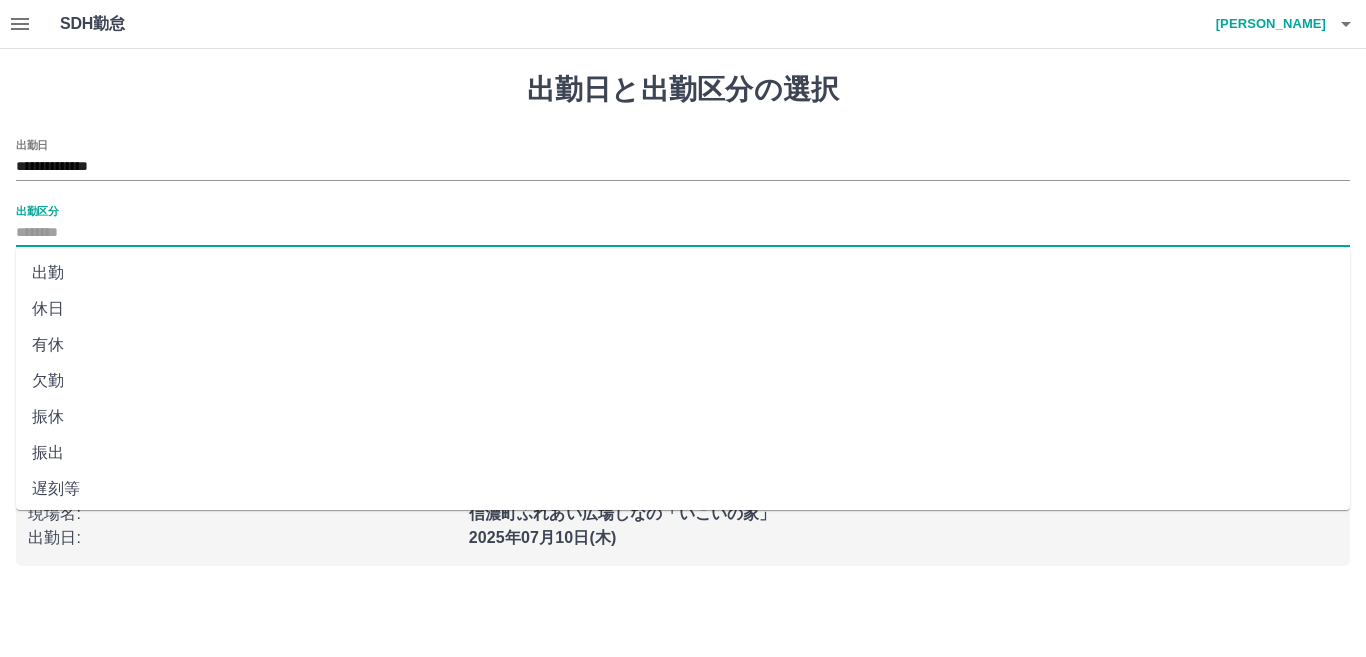 click on "出勤" at bounding box center (683, 273) 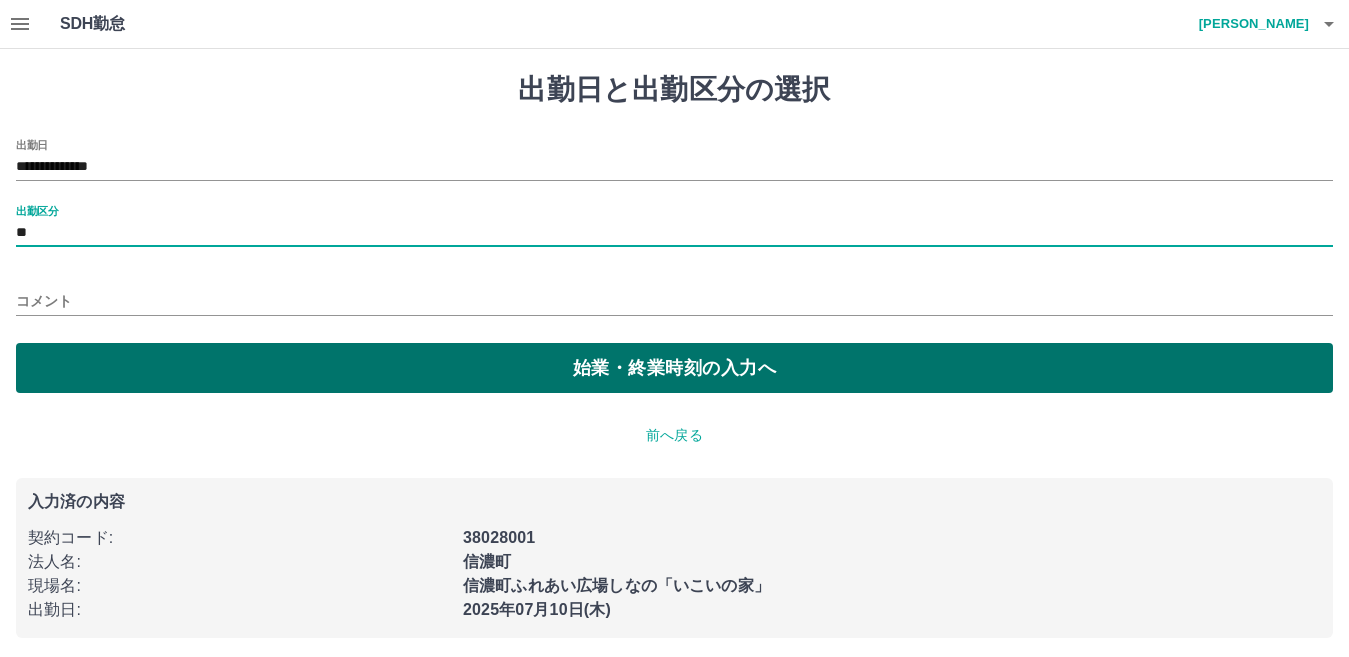 click on "始業・終業時刻の入力へ" at bounding box center [674, 368] 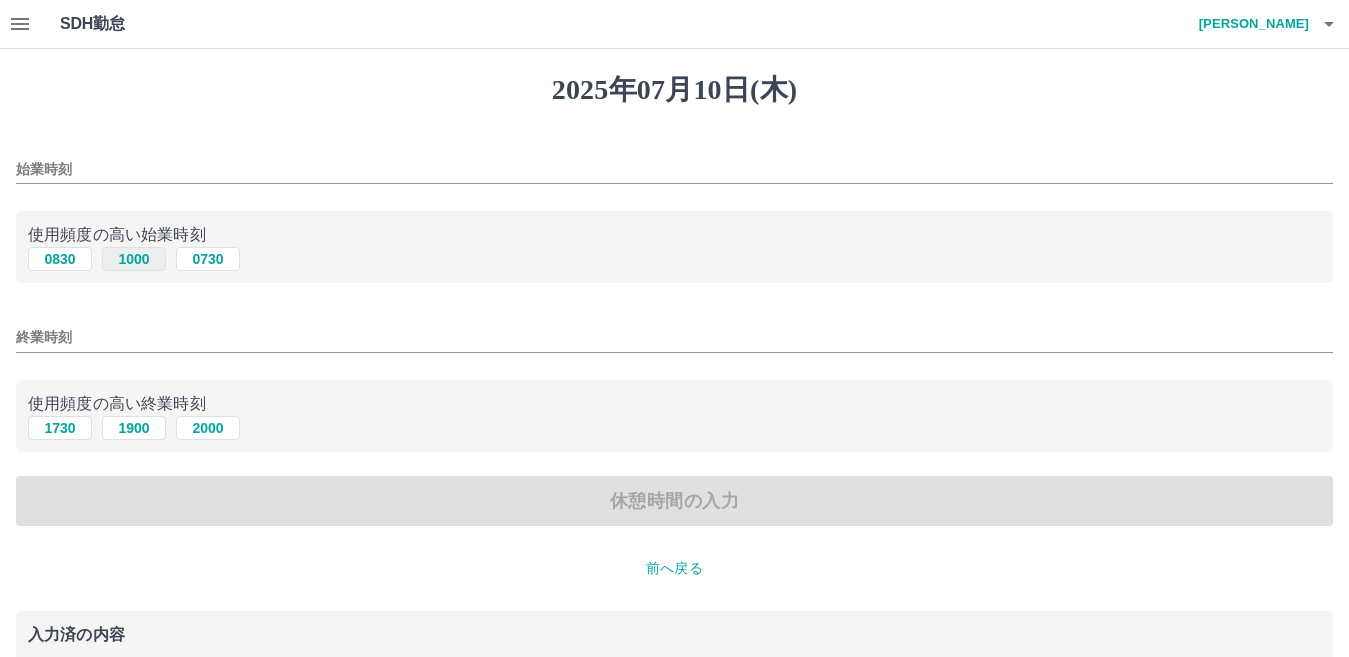 click on "1000" at bounding box center (134, 259) 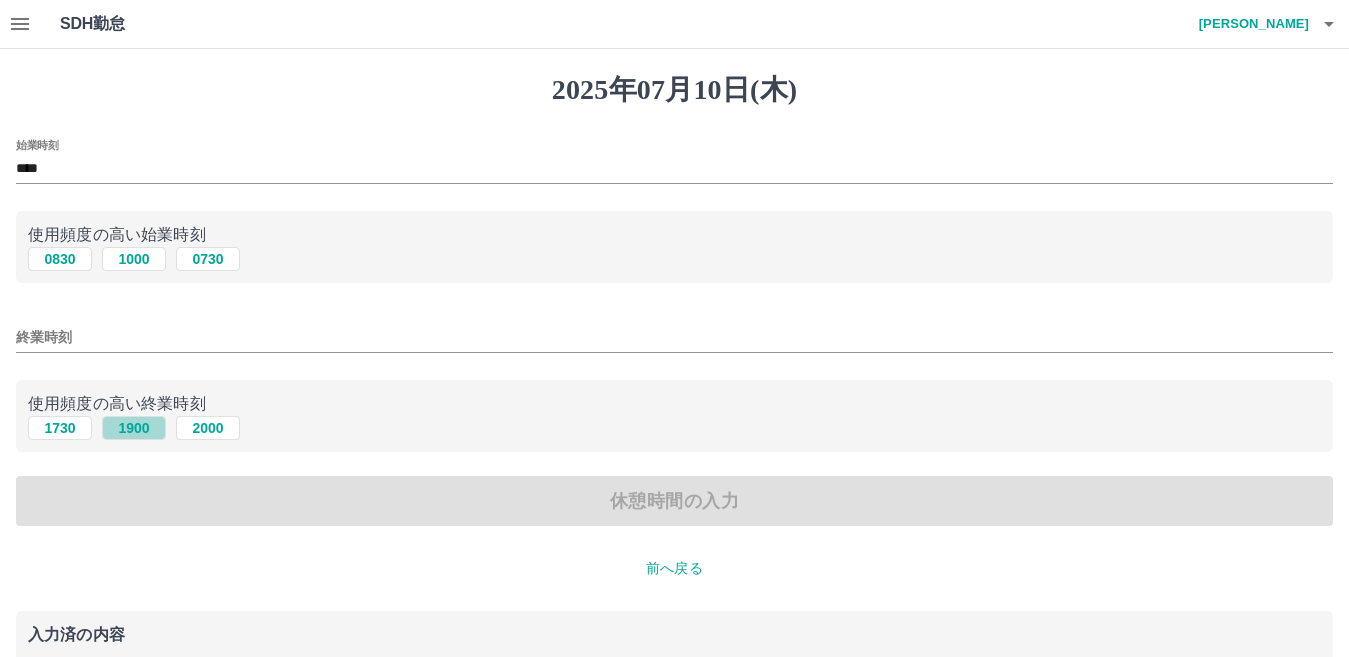 click on "1900" at bounding box center [134, 428] 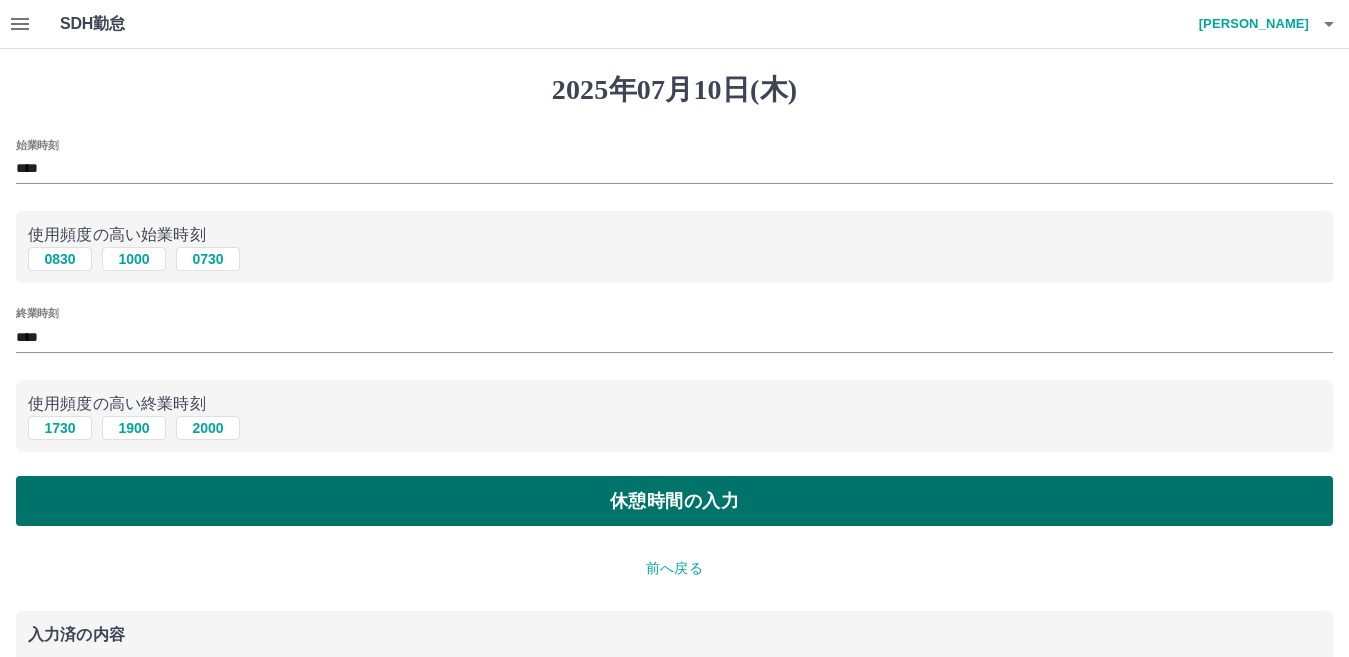 click on "休憩時間の入力" at bounding box center (674, 501) 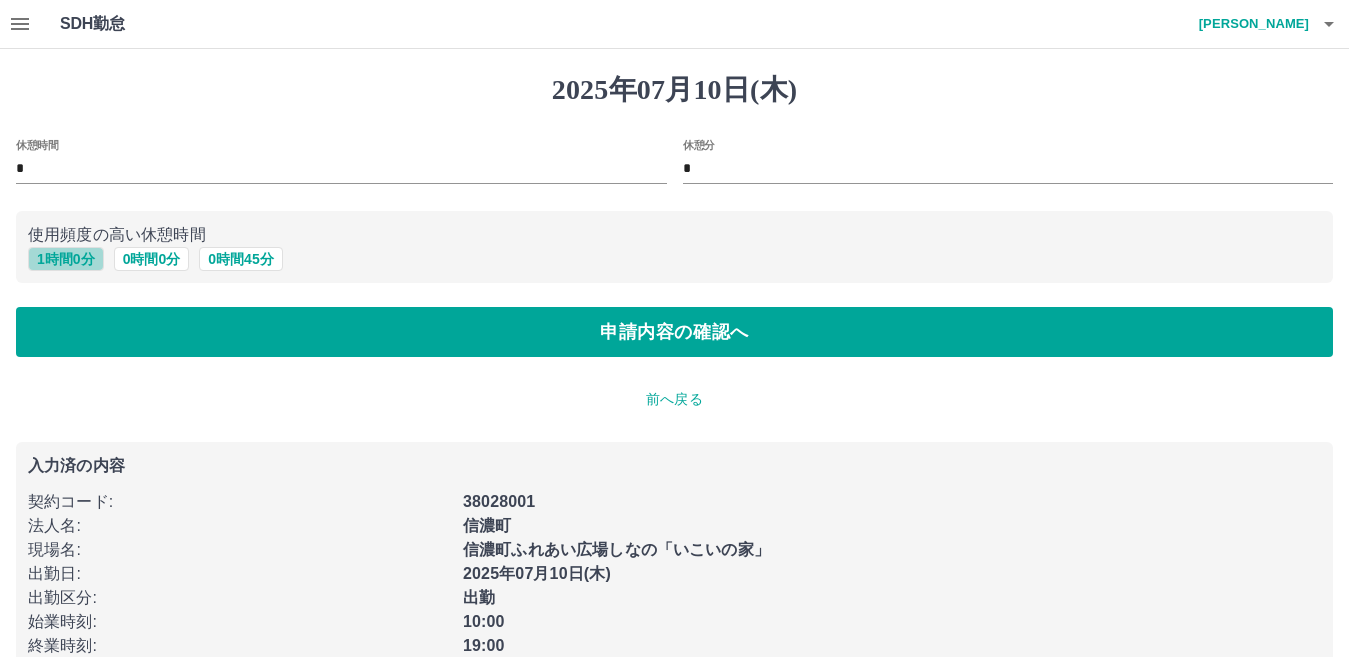 click on "1 時間 0 分" at bounding box center [66, 259] 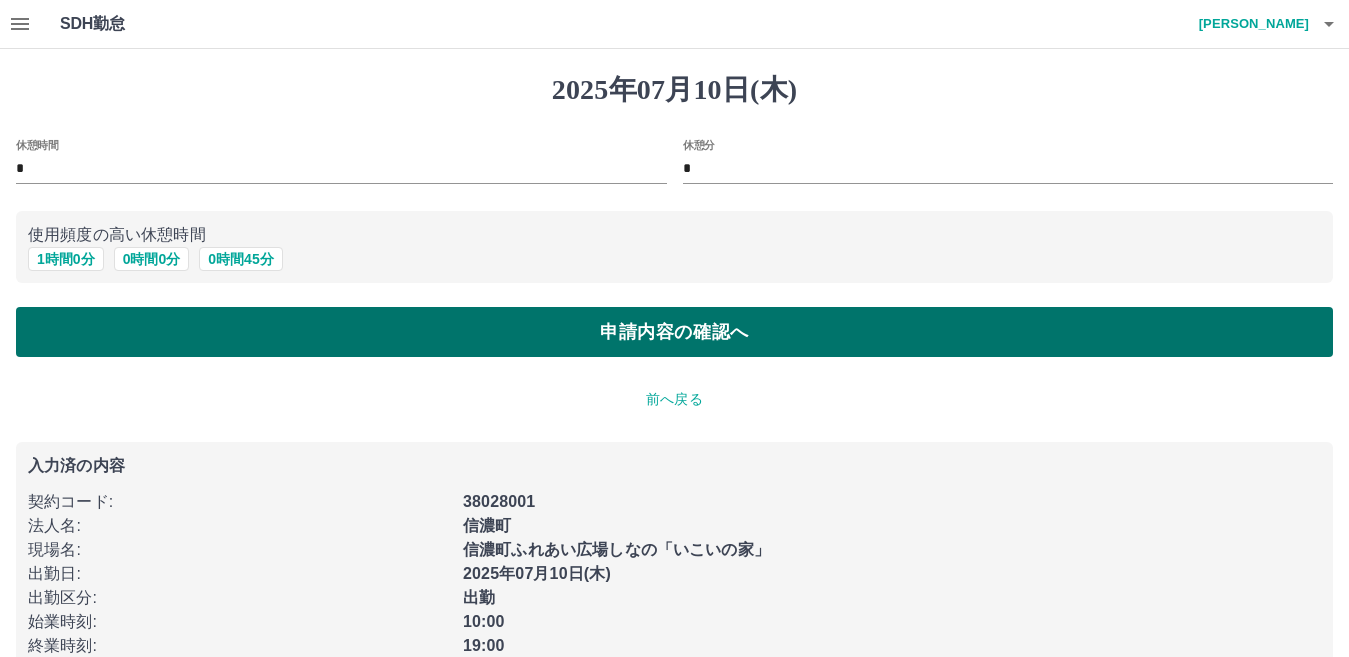 click on "申請内容の確認へ" at bounding box center [674, 332] 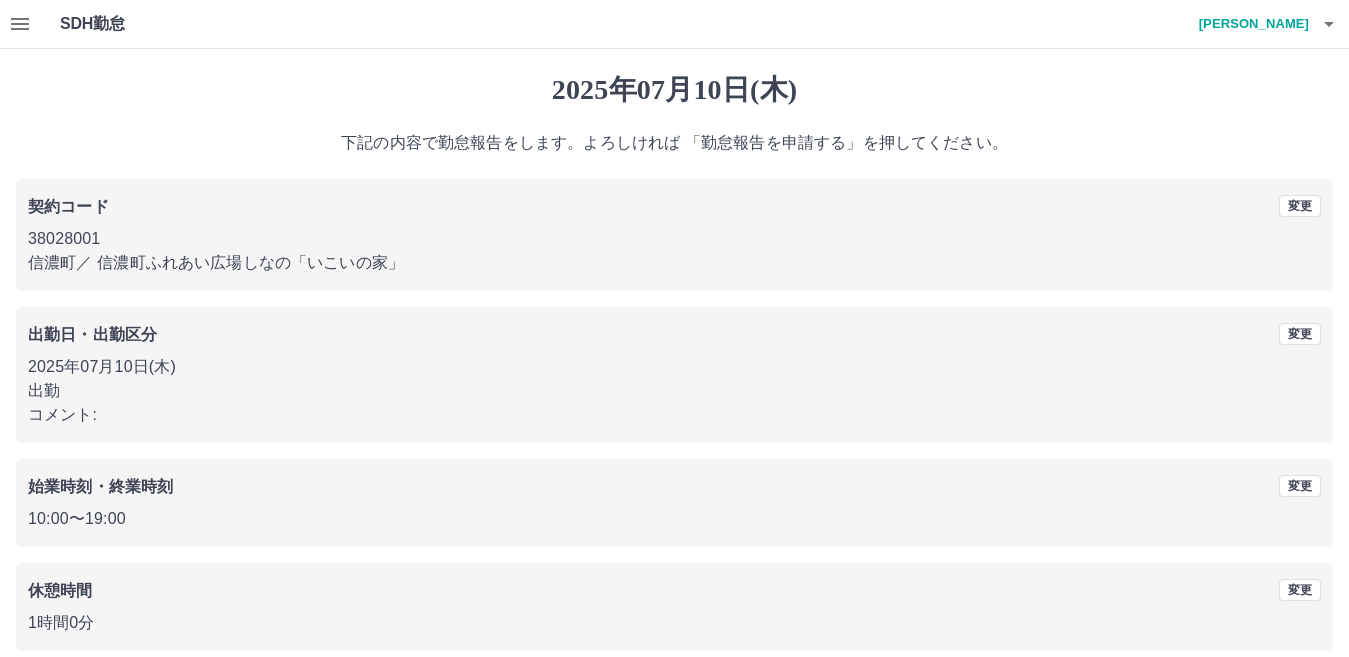 scroll, scrollTop: 92, scrollLeft: 0, axis: vertical 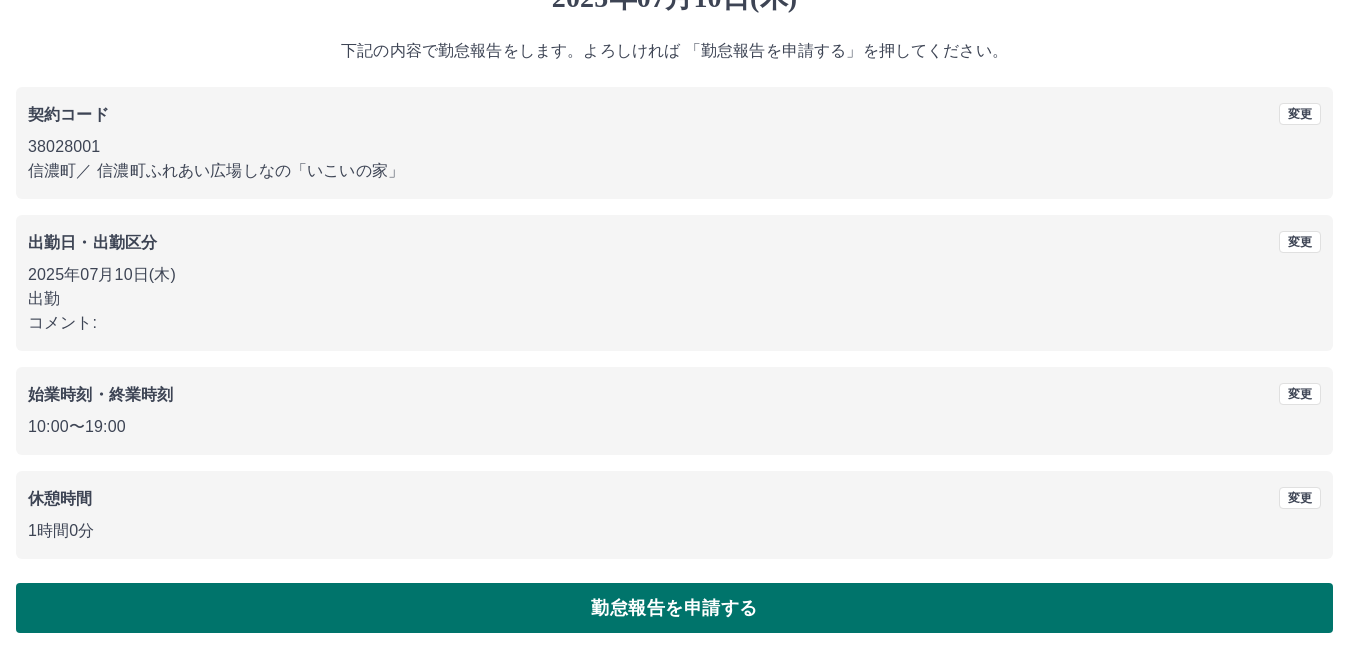 click on "勤怠報告を申請する" at bounding box center [674, 608] 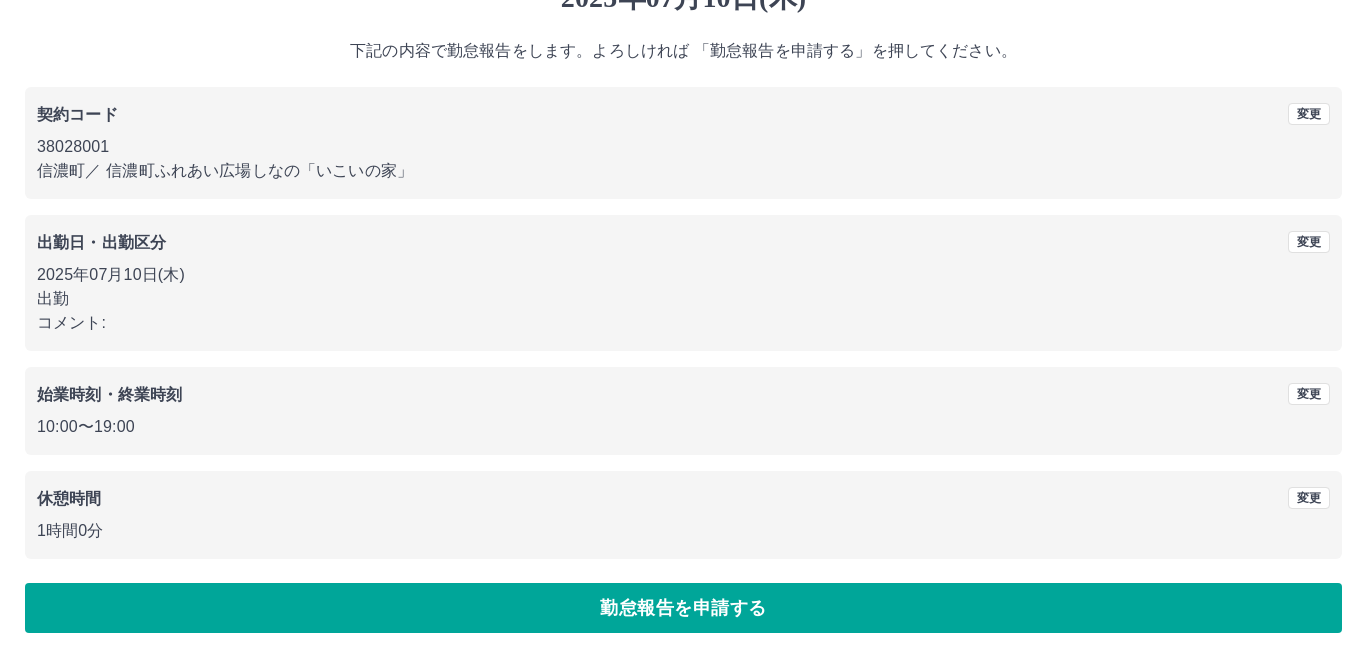 scroll, scrollTop: 0, scrollLeft: 0, axis: both 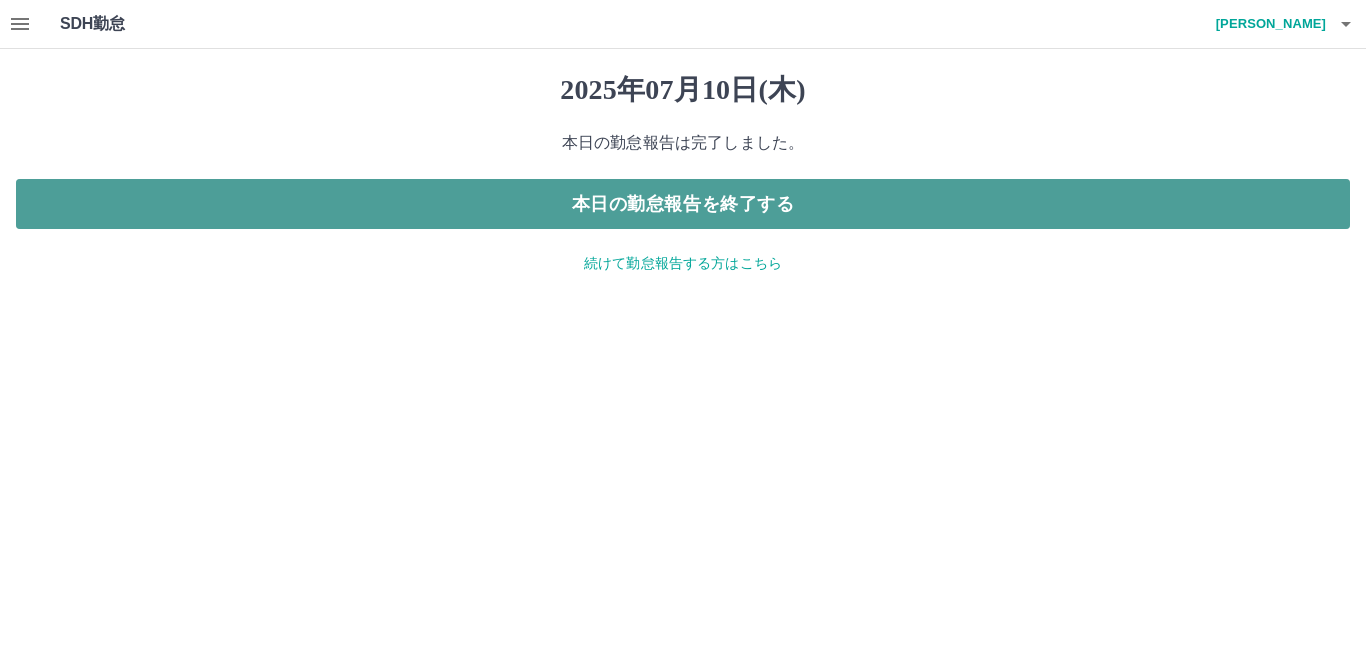 click on "本日の勤怠報告を終了する" at bounding box center (683, 204) 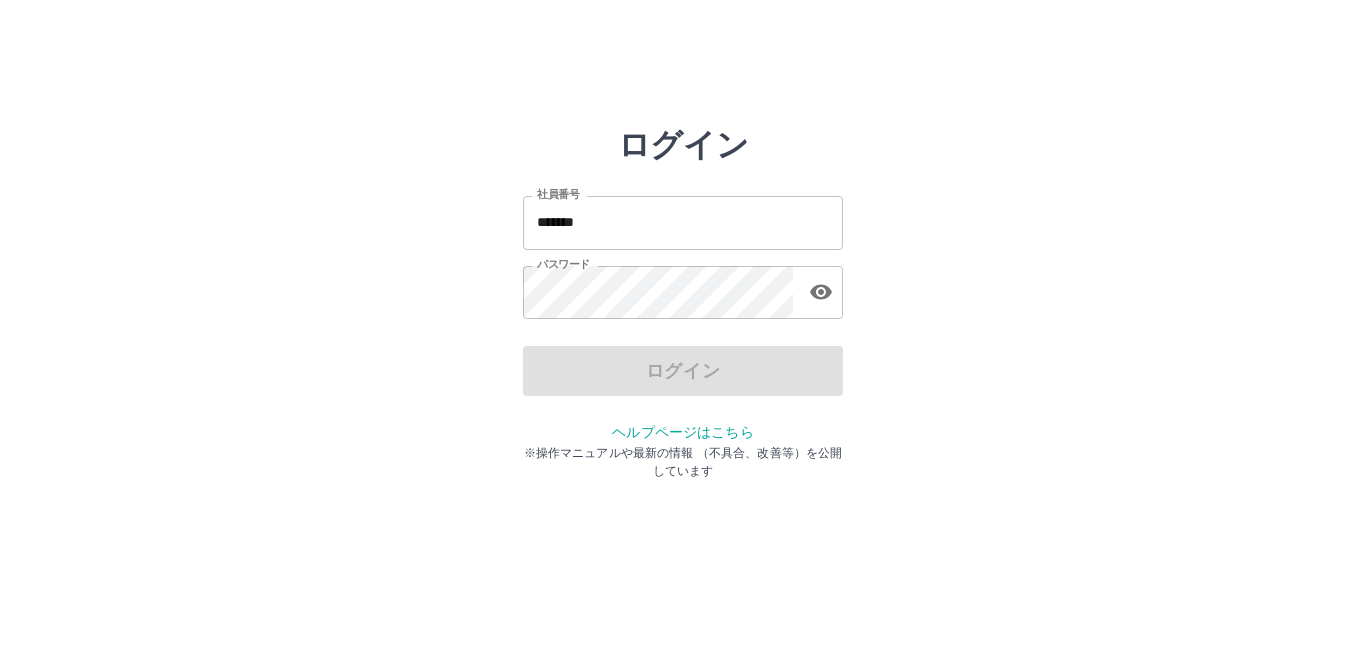 scroll, scrollTop: 0, scrollLeft: 0, axis: both 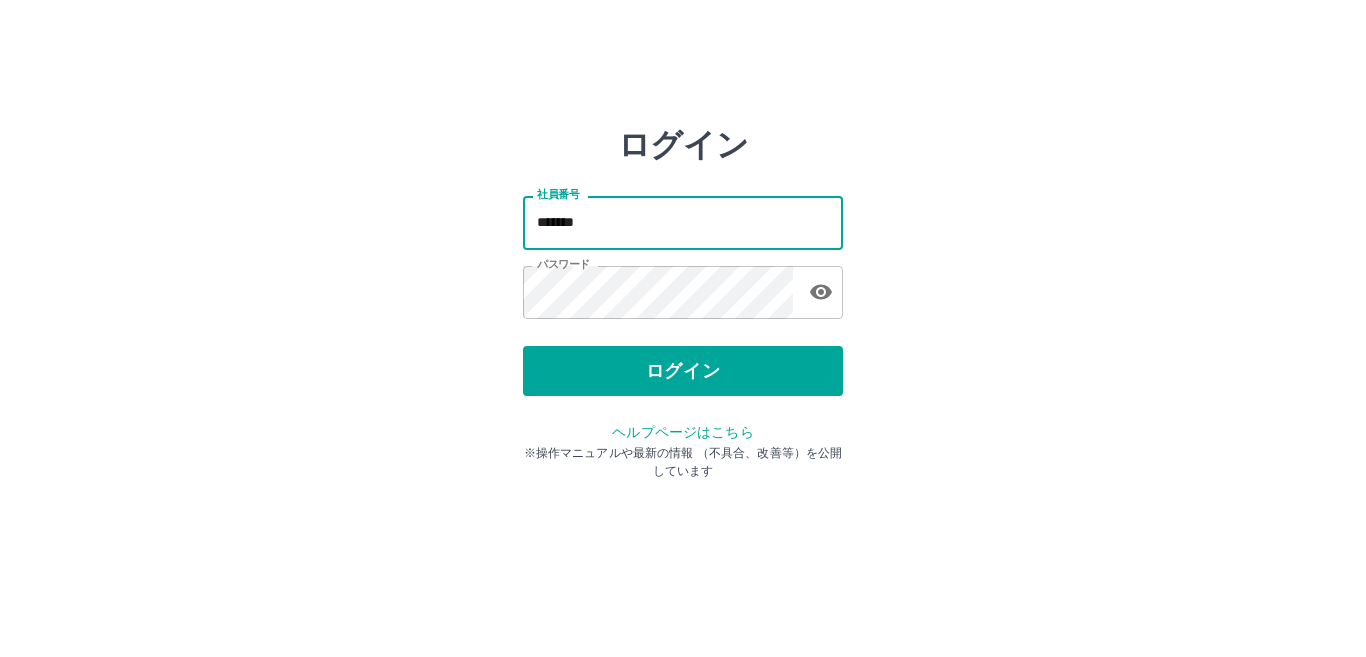 drag, startPoint x: 0, startPoint y: 0, endPoint x: 420, endPoint y: 228, distance: 477.8954 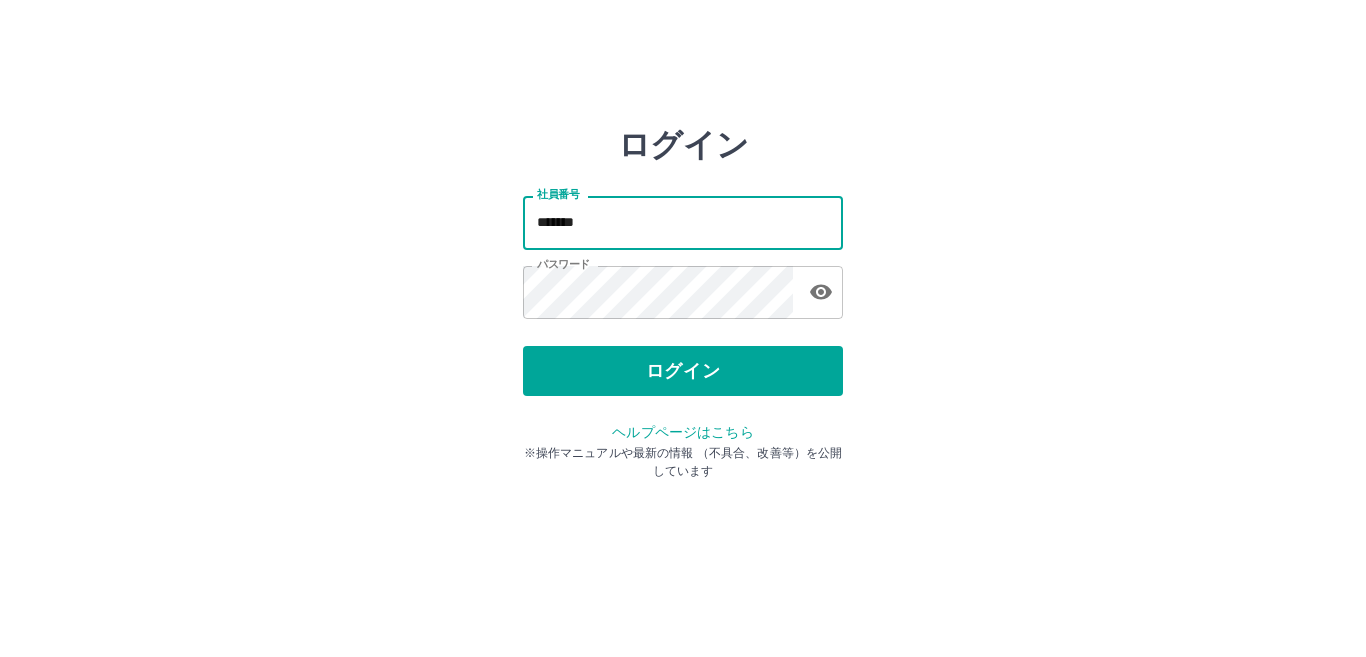 type on "*******" 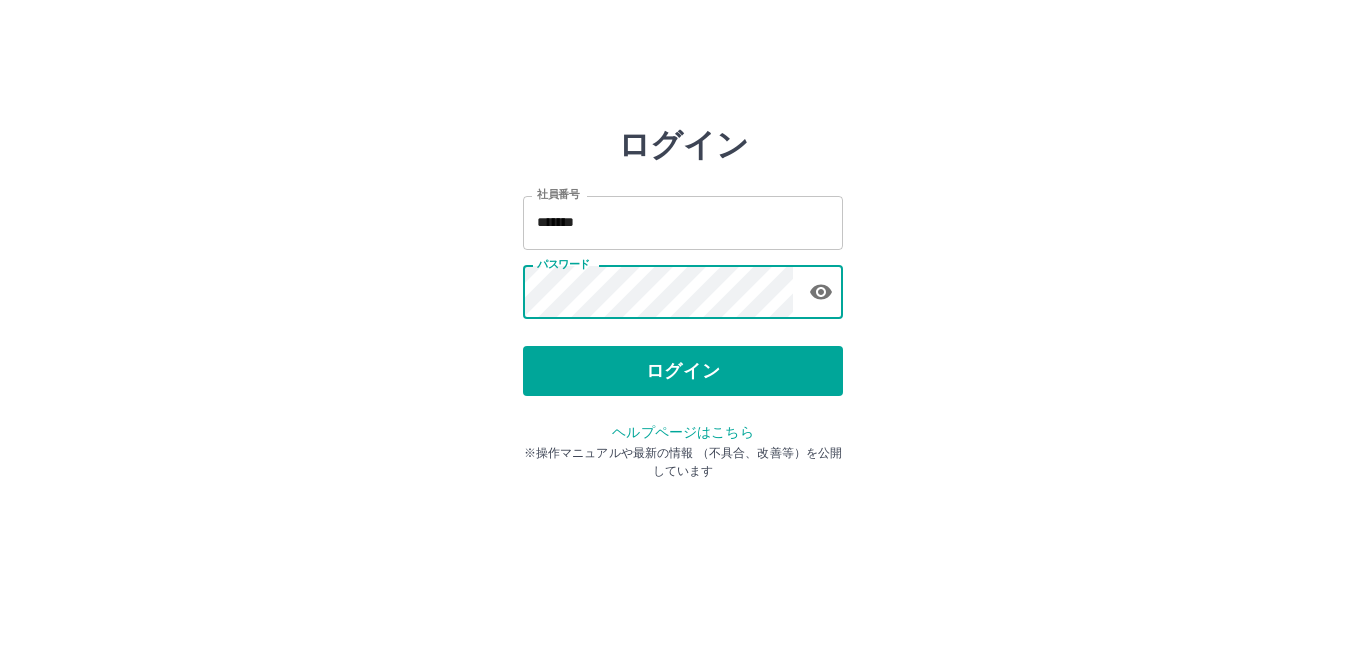 click on "ログイン 社員番号 ******* 社員番号 パスワード パスワード ログイン ヘルプページはこちら ※操作マニュアルや最新の情報 （不具合、改善等）を公開しています" at bounding box center [683, 286] 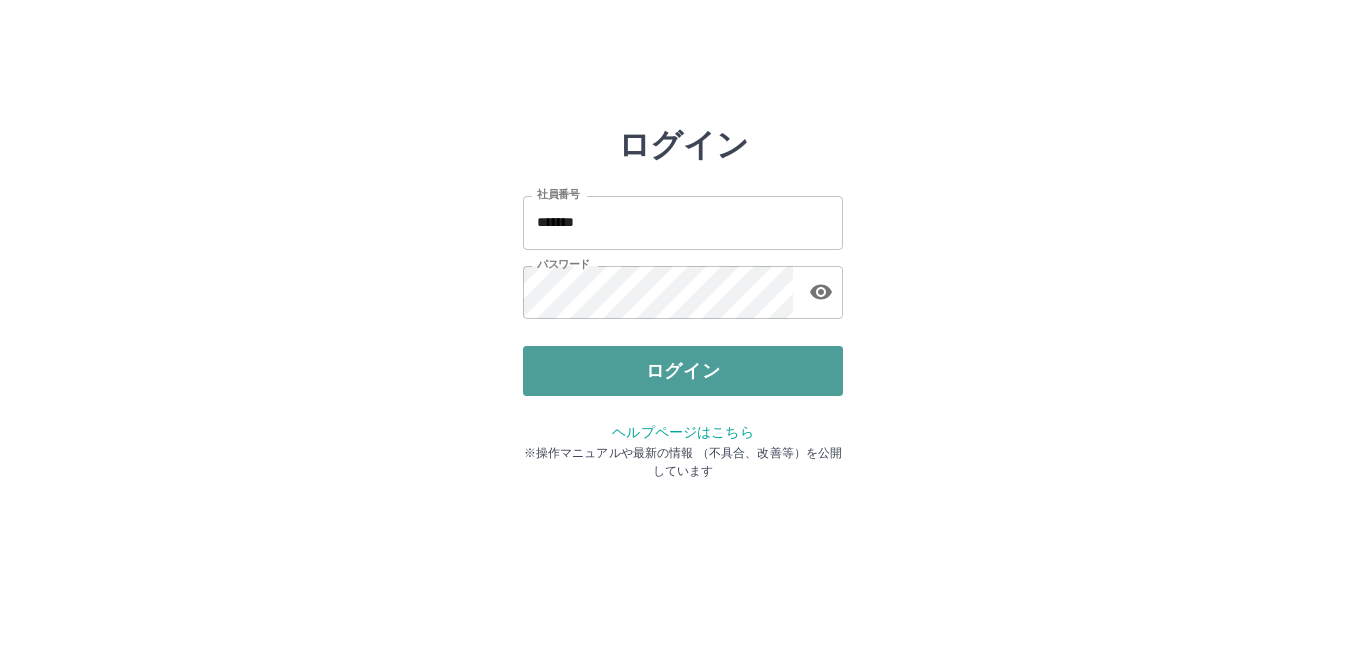 click on "ログイン" at bounding box center [683, 371] 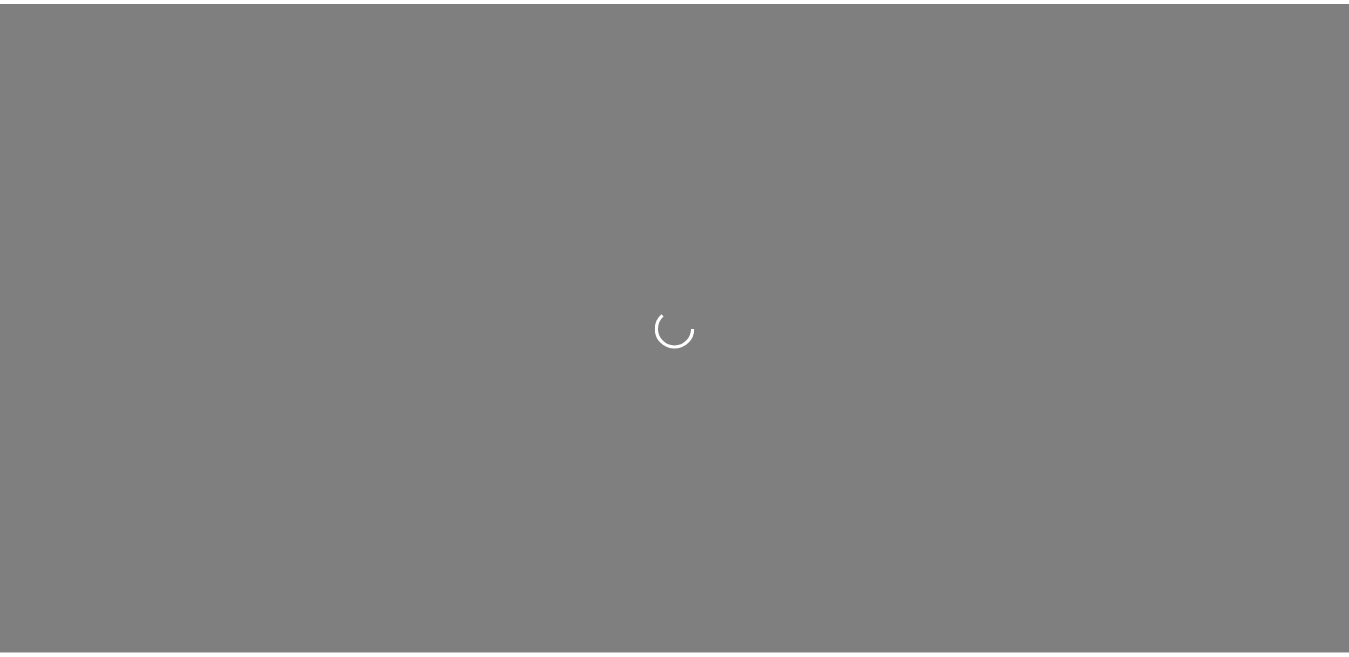 scroll, scrollTop: 0, scrollLeft: 0, axis: both 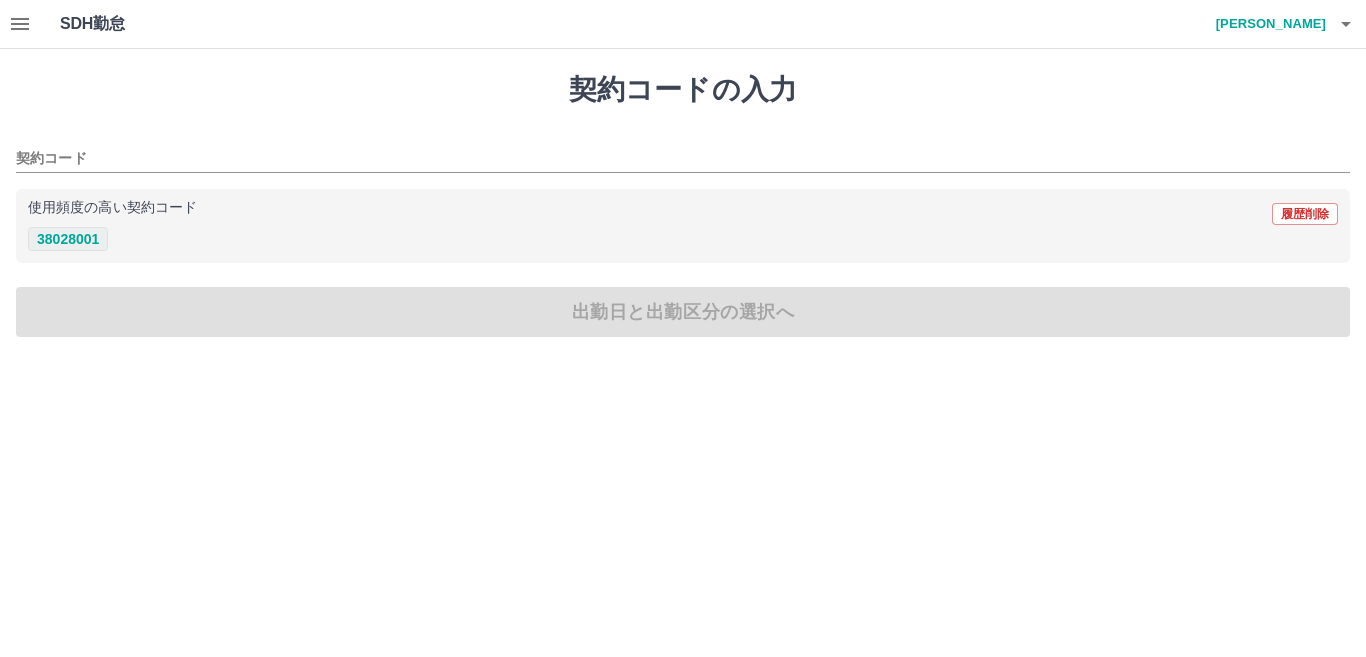click on "38028001" at bounding box center (68, 239) 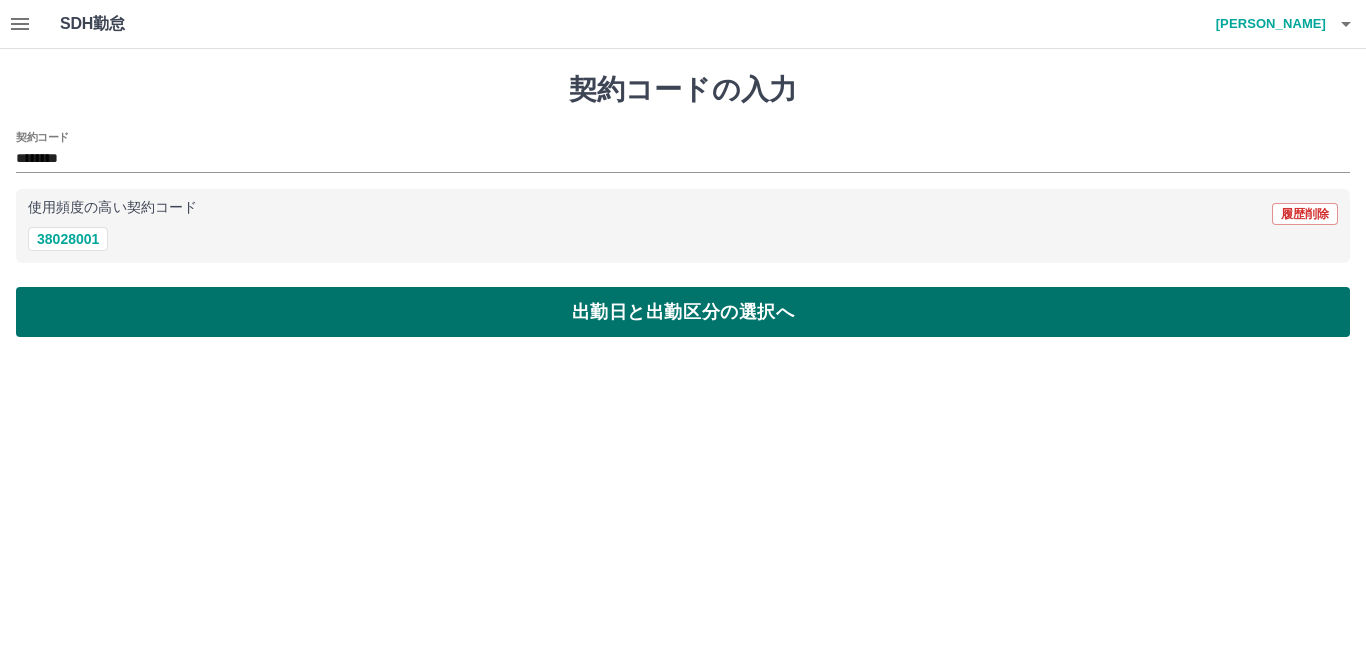 click on "出勤日と出勤区分の選択へ" at bounding box center (683, 312) 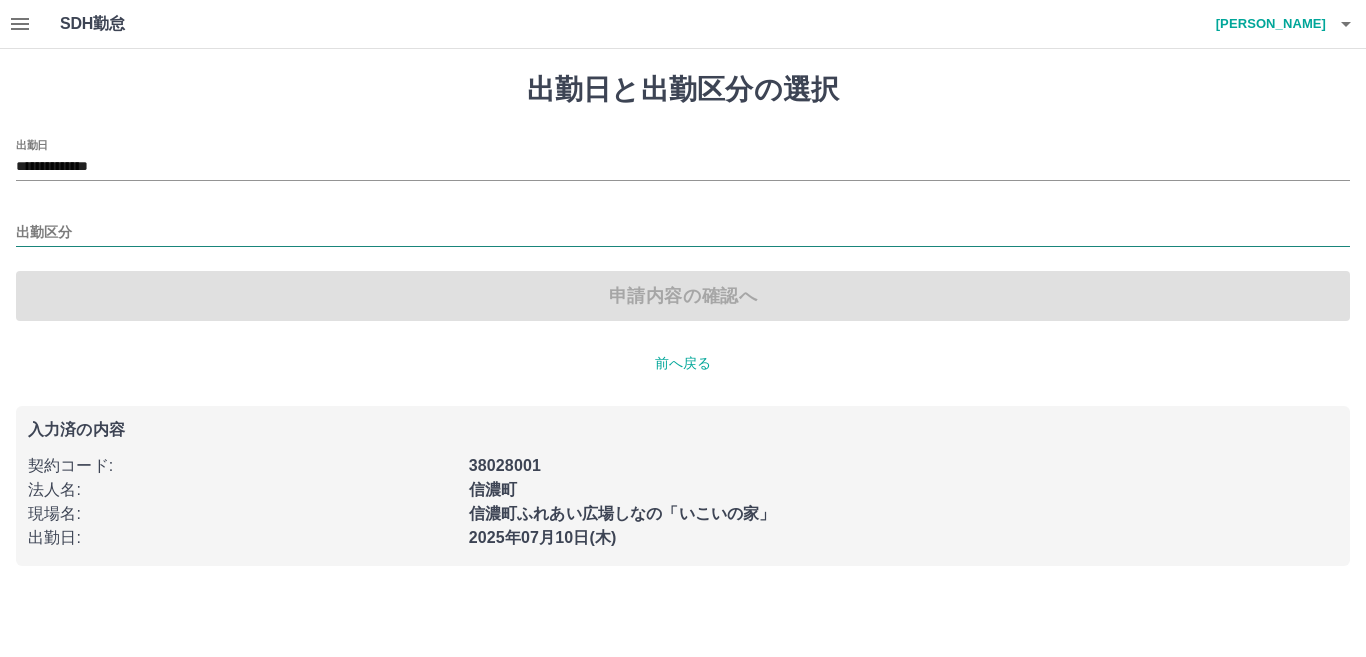 click on "出勤区分" at bounding box center [683, 233] 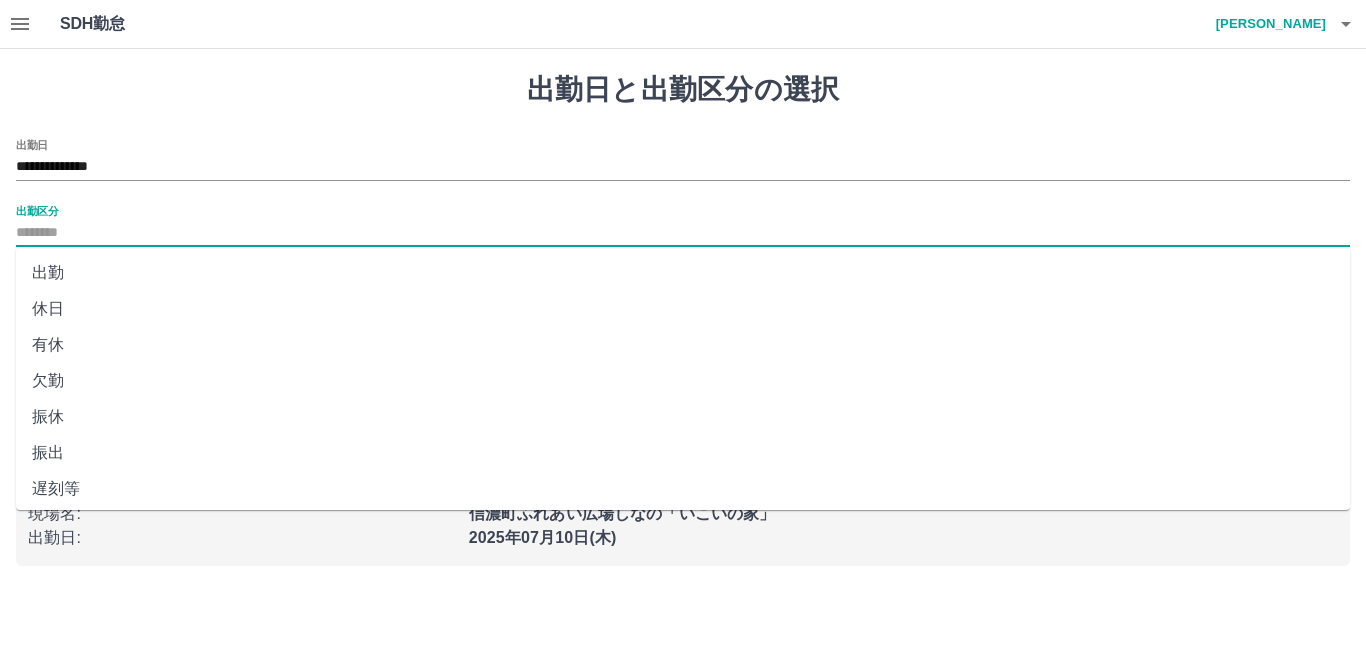 click on "出勤" at bounding box center [683, 273] 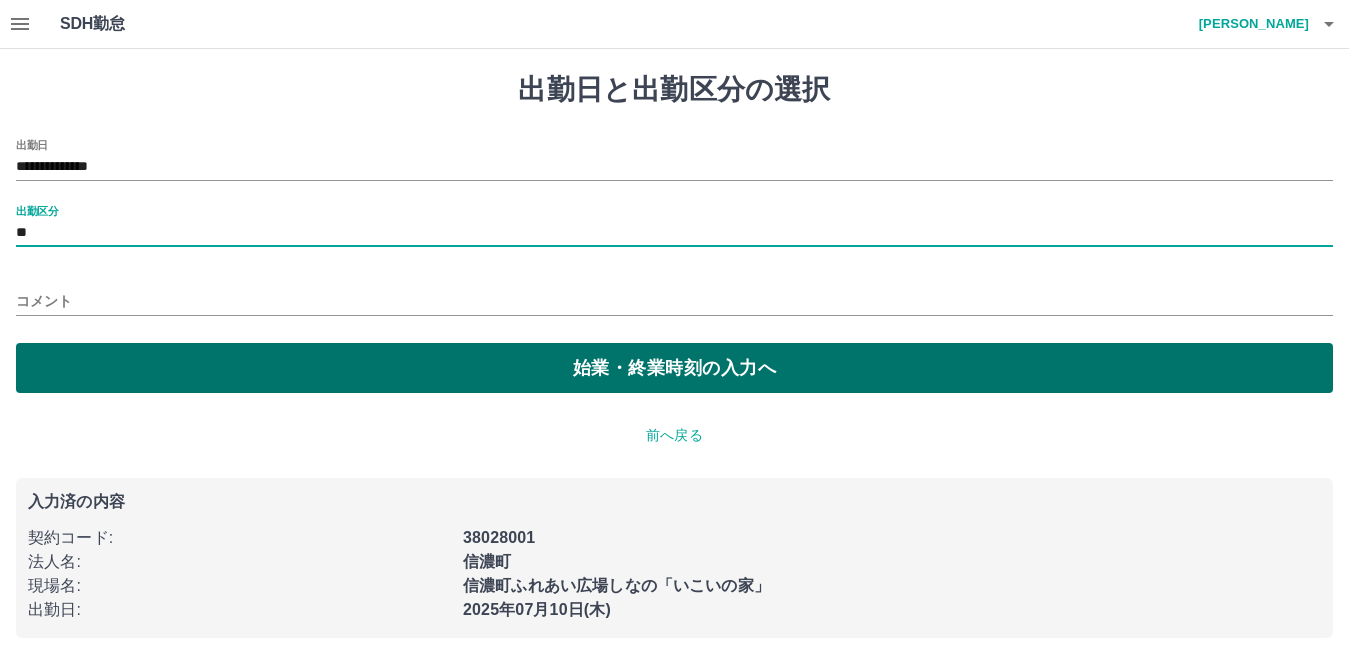 click on "始業・終業時刻の入力へ" at bounding box center [674, 368] 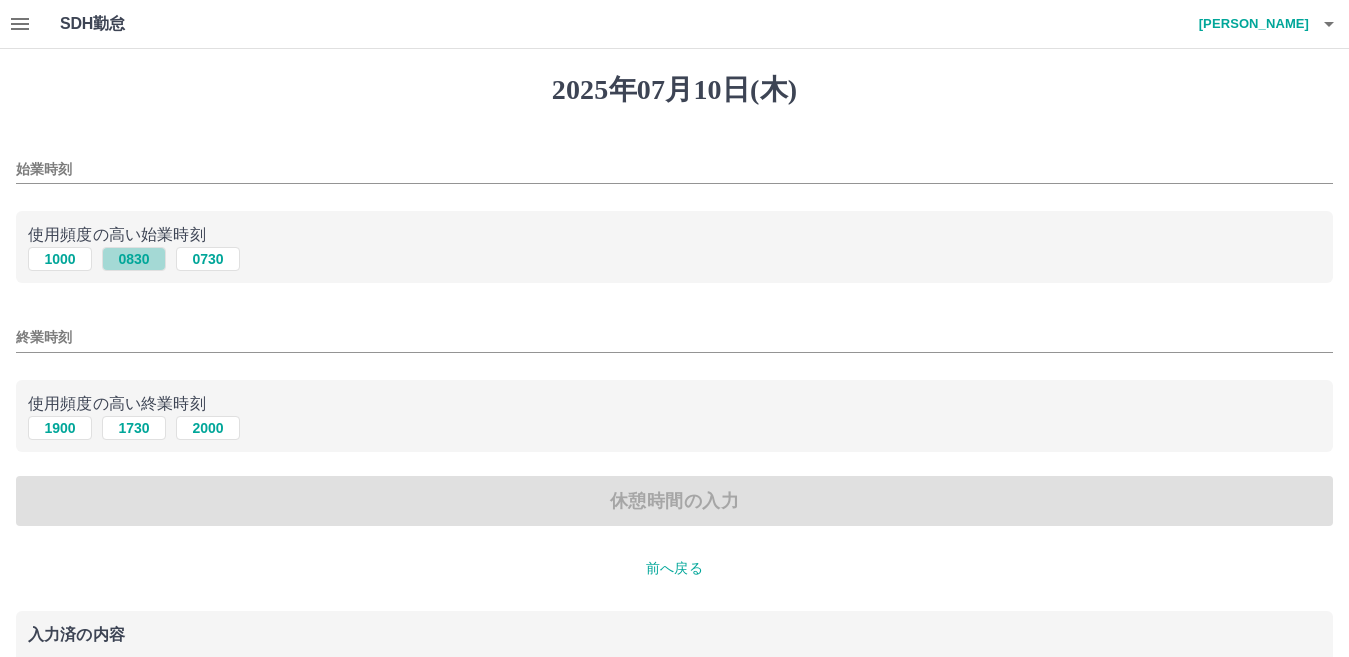 click on "0830" at bounding box center (134, 259) 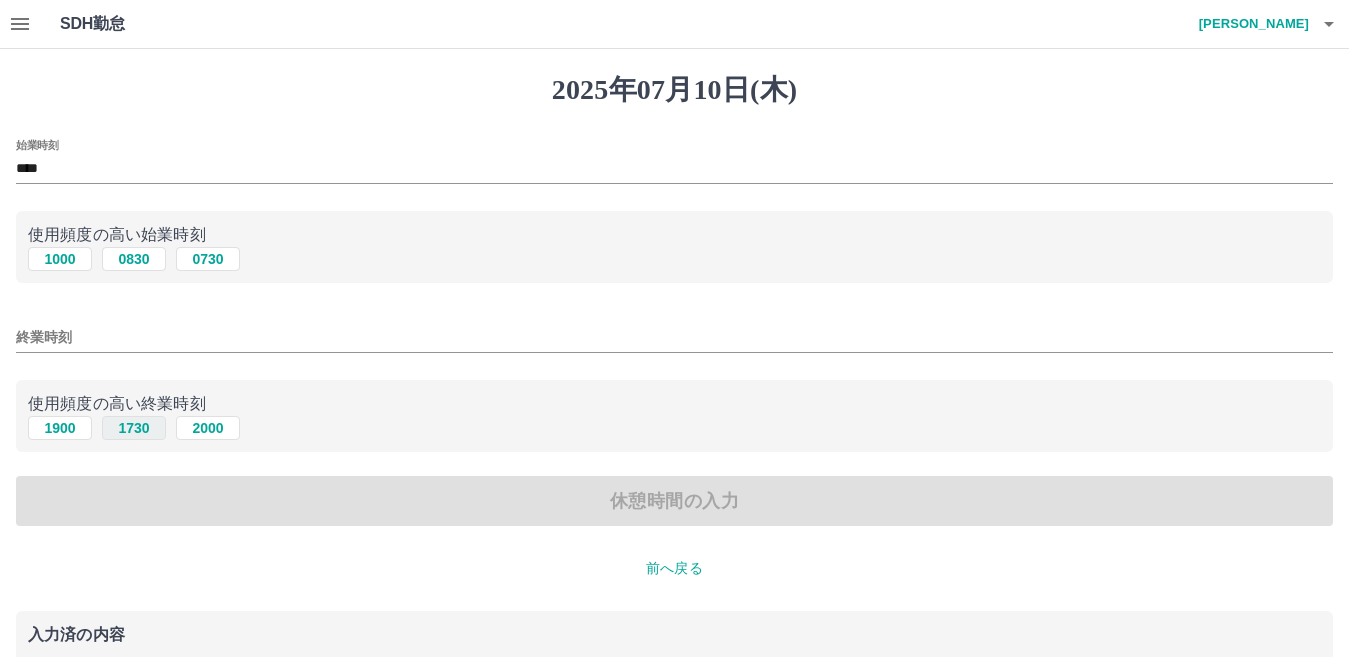 click on "1730" at bounding box center [134, 428] 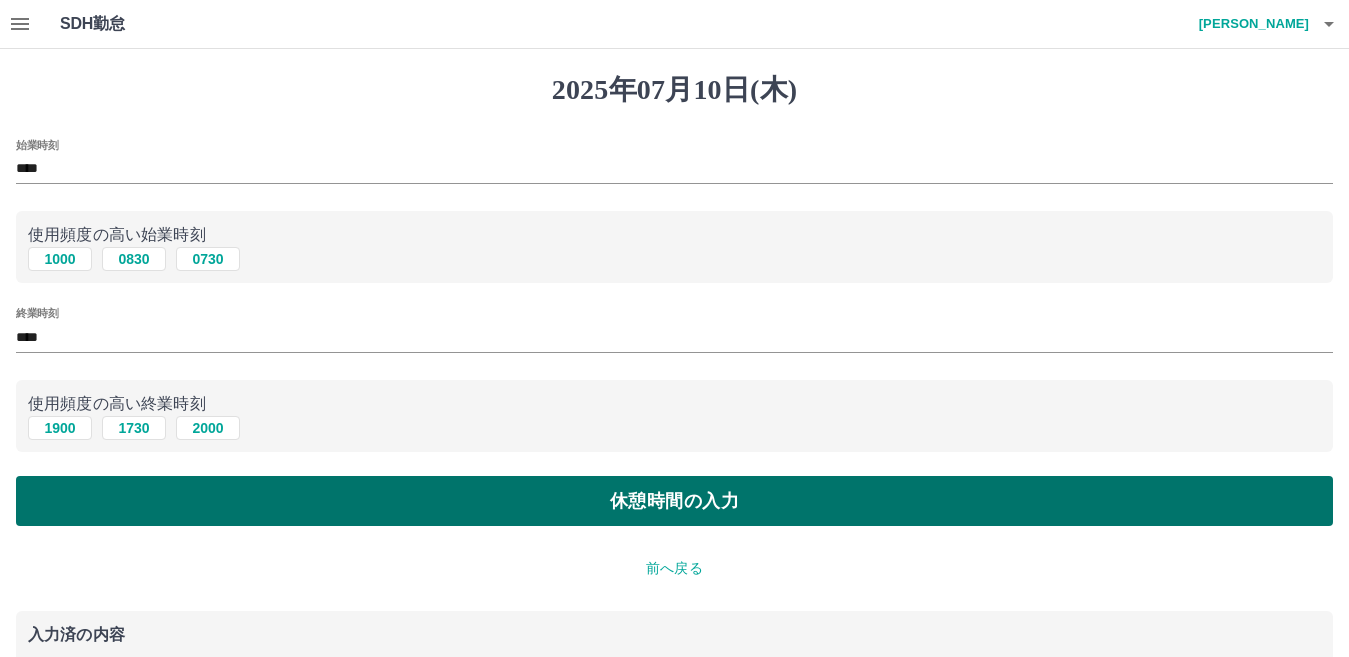 click on "休憩時間の入力" at bounding box center (674, 501) 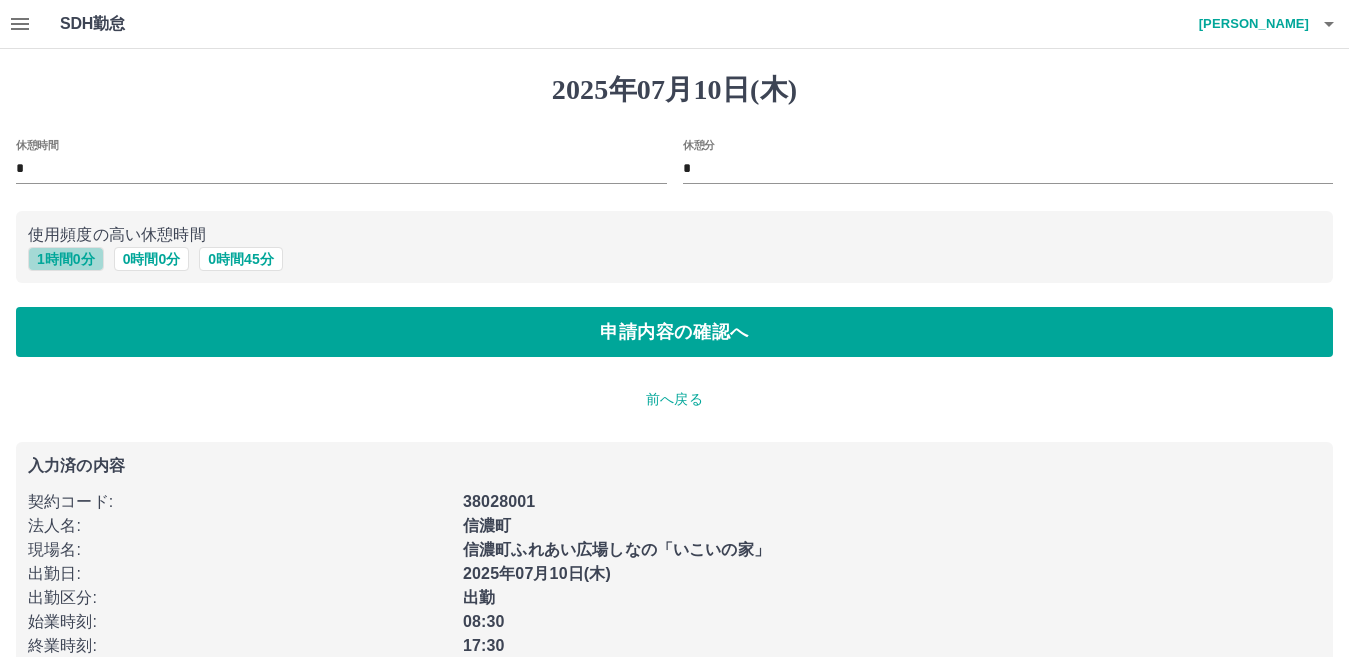 click on "1 時間 0 分" at bounding box center (66, 259) 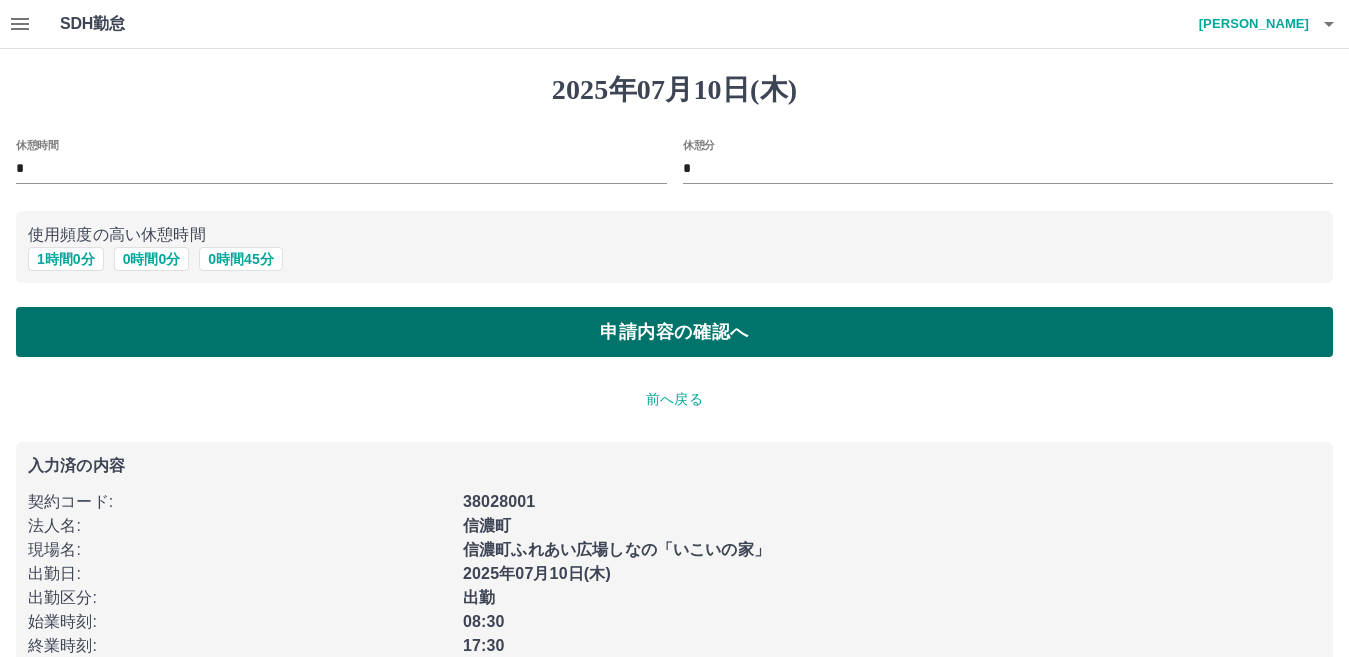 click on "申請内容の確認へ" at bounding box center [674, 332] 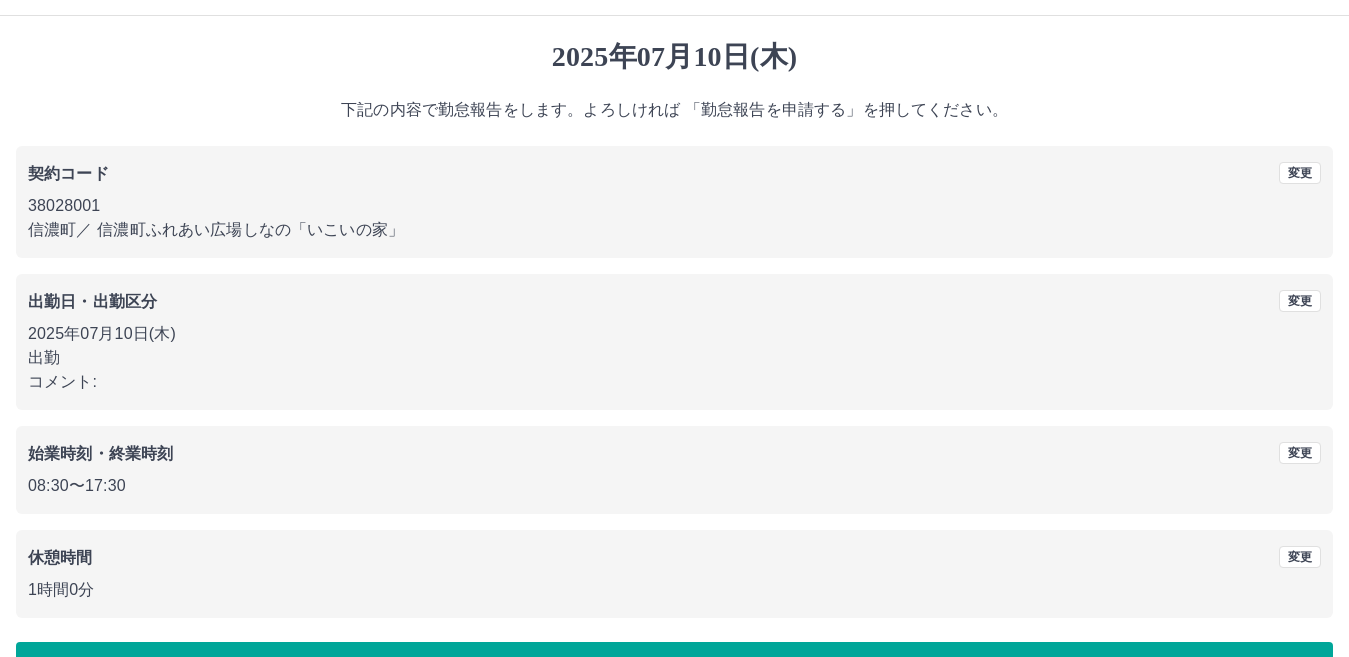 scroll, scrollTop: 92, scrollLeft: 0, axis: vertical 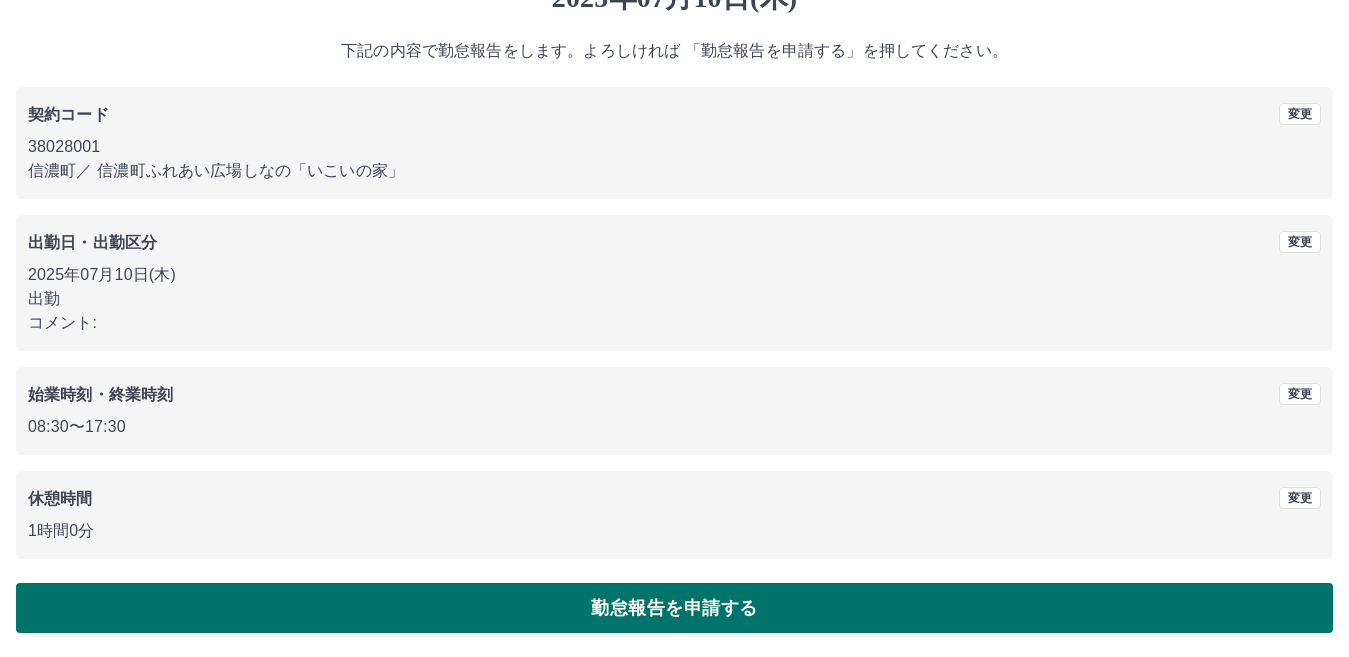 click on "勤怠報告を申請する" at bounding box center [674, 608] 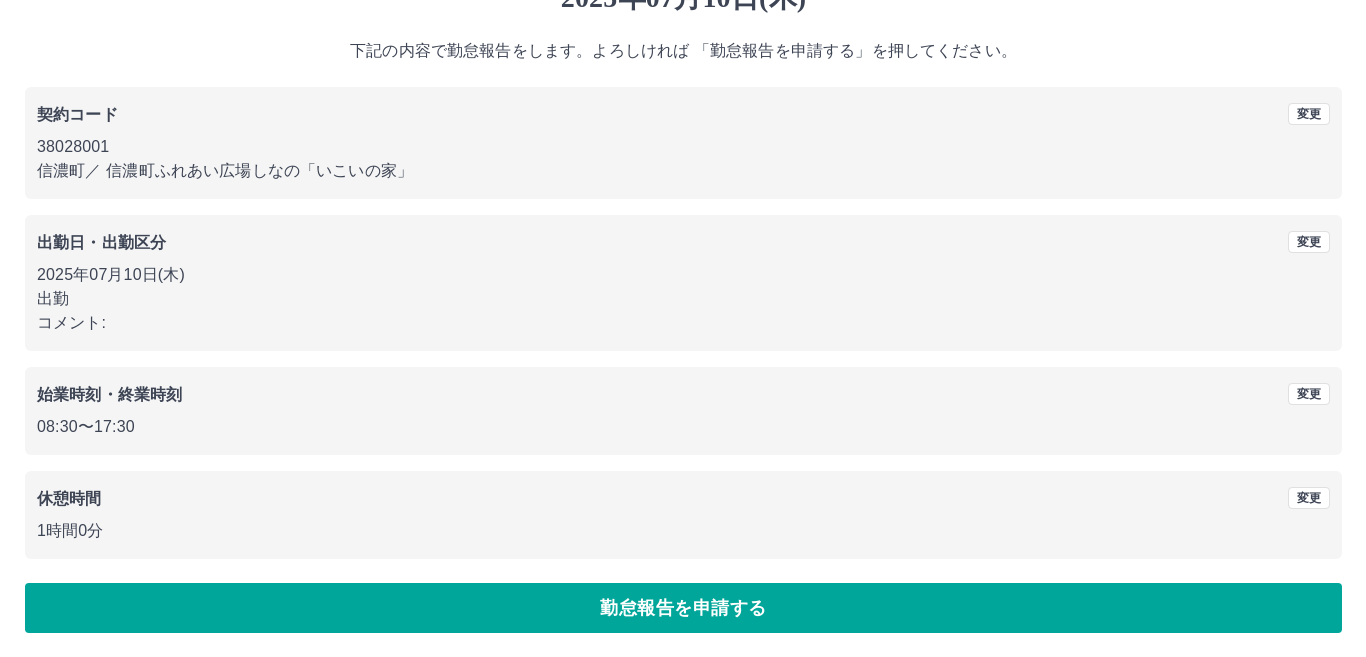 scroll, scrollTop: 0, scrollLeft: 0, axis: both 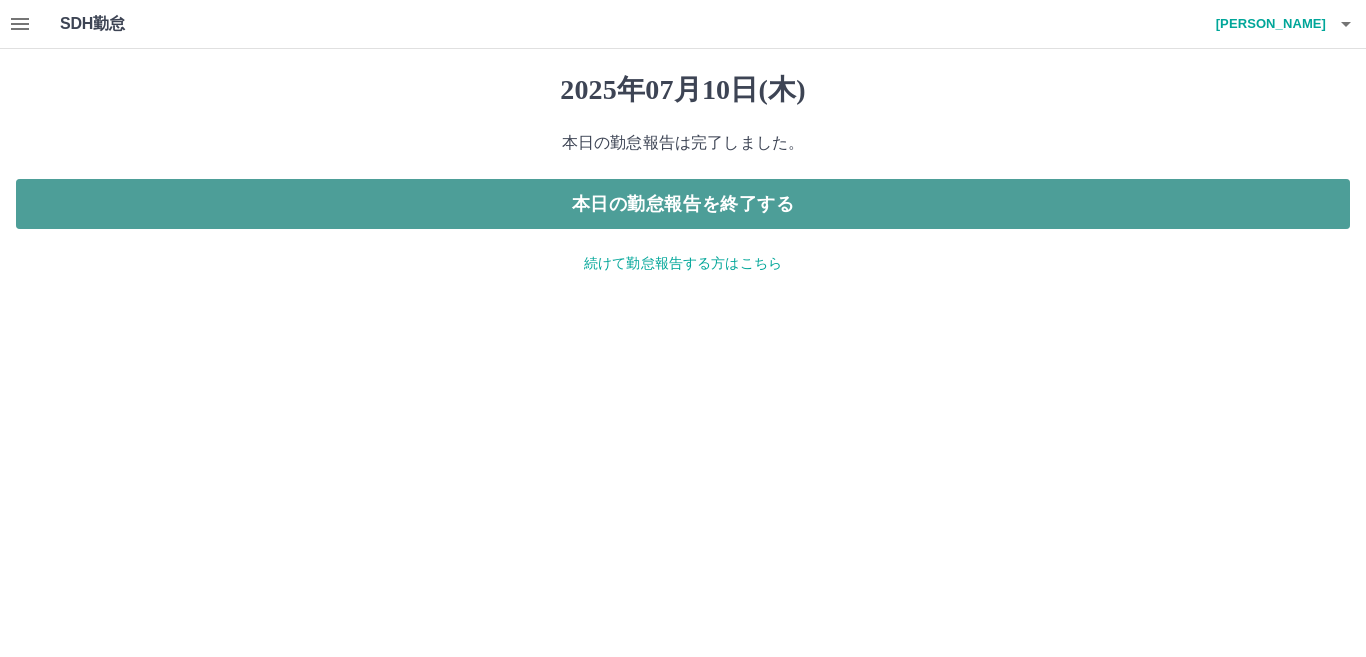 click on "本日の勤怠報告を終了する" at bounding box center (683, 204) 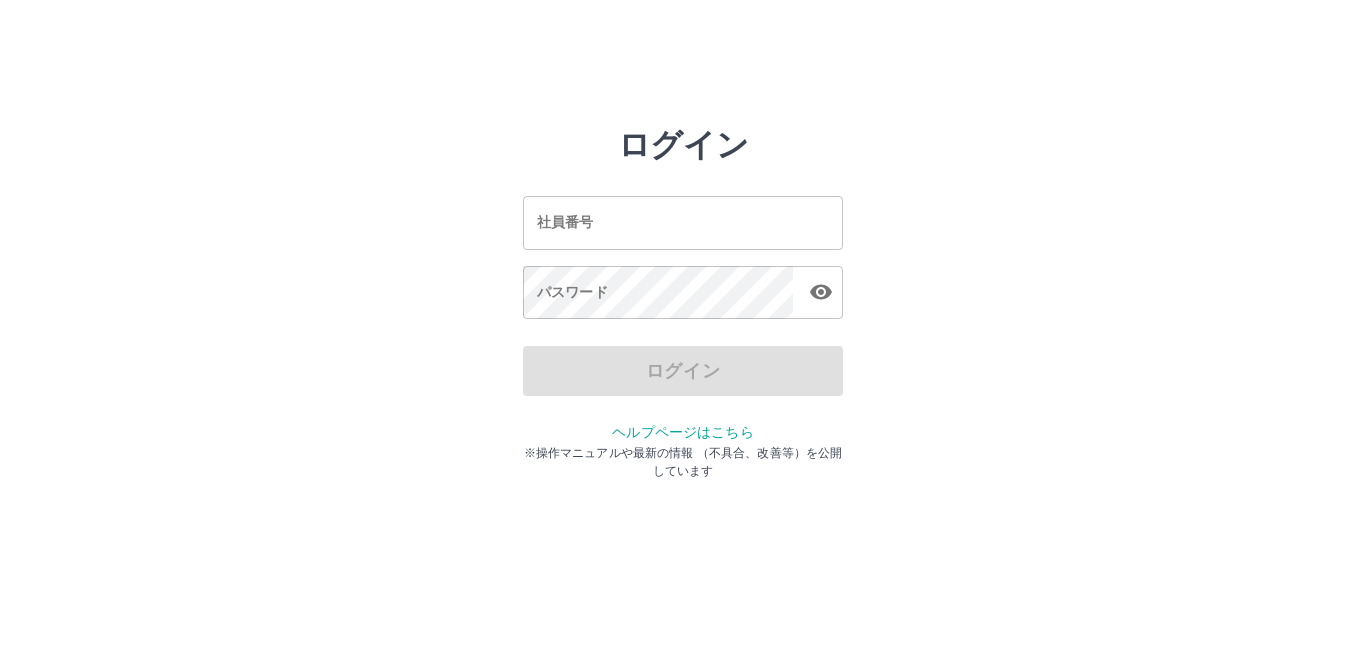 scroll, scrollTop: 0, scrollLeft: 0, axis: both 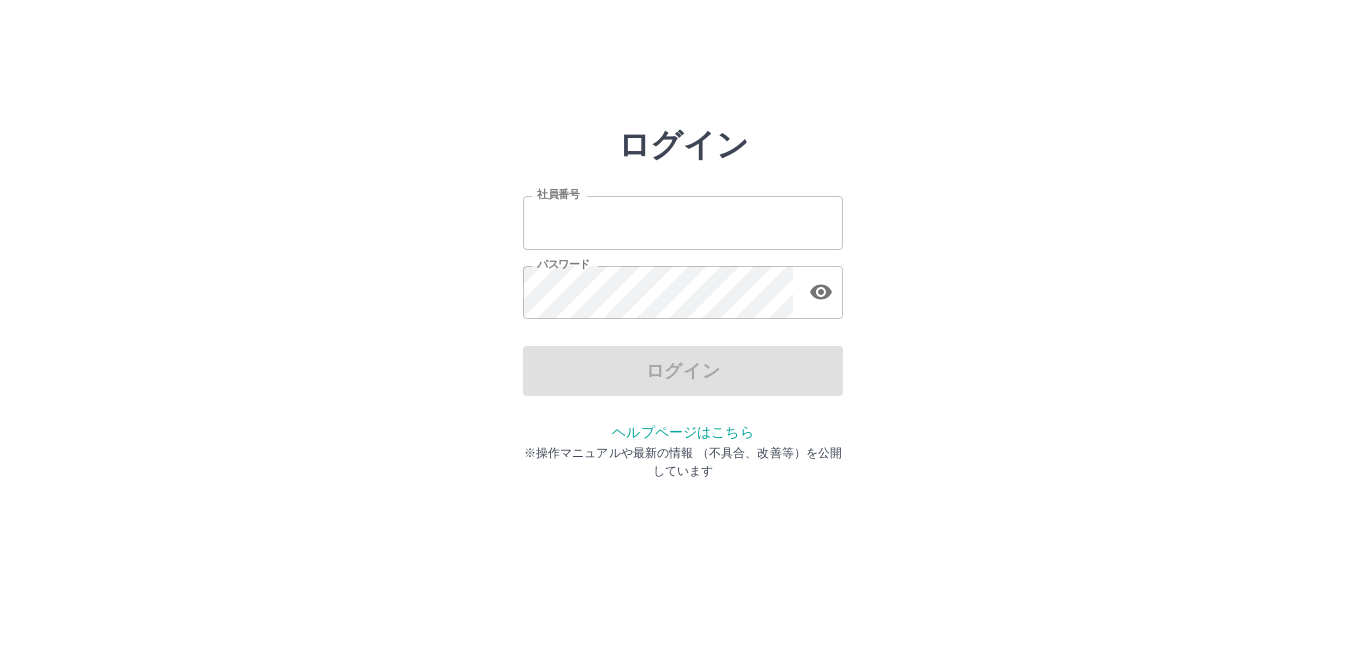 type on "*******" 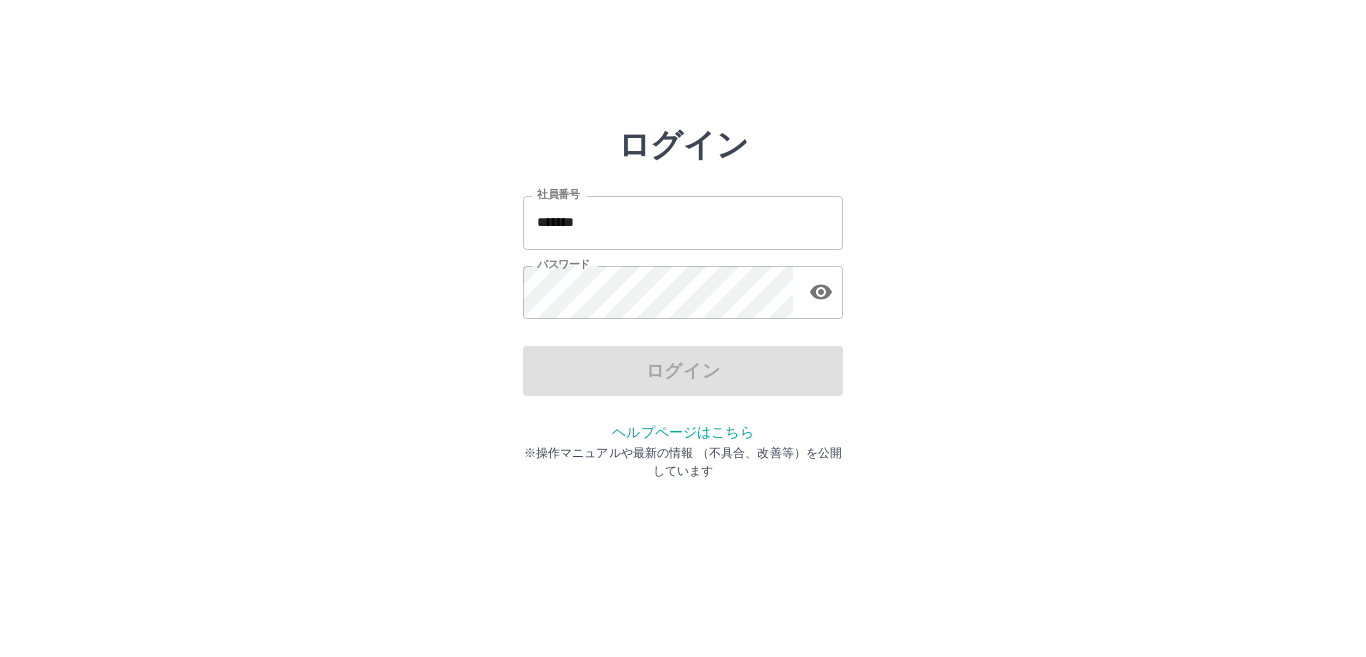 click on "ログイン" at bounding box center (683, 371) 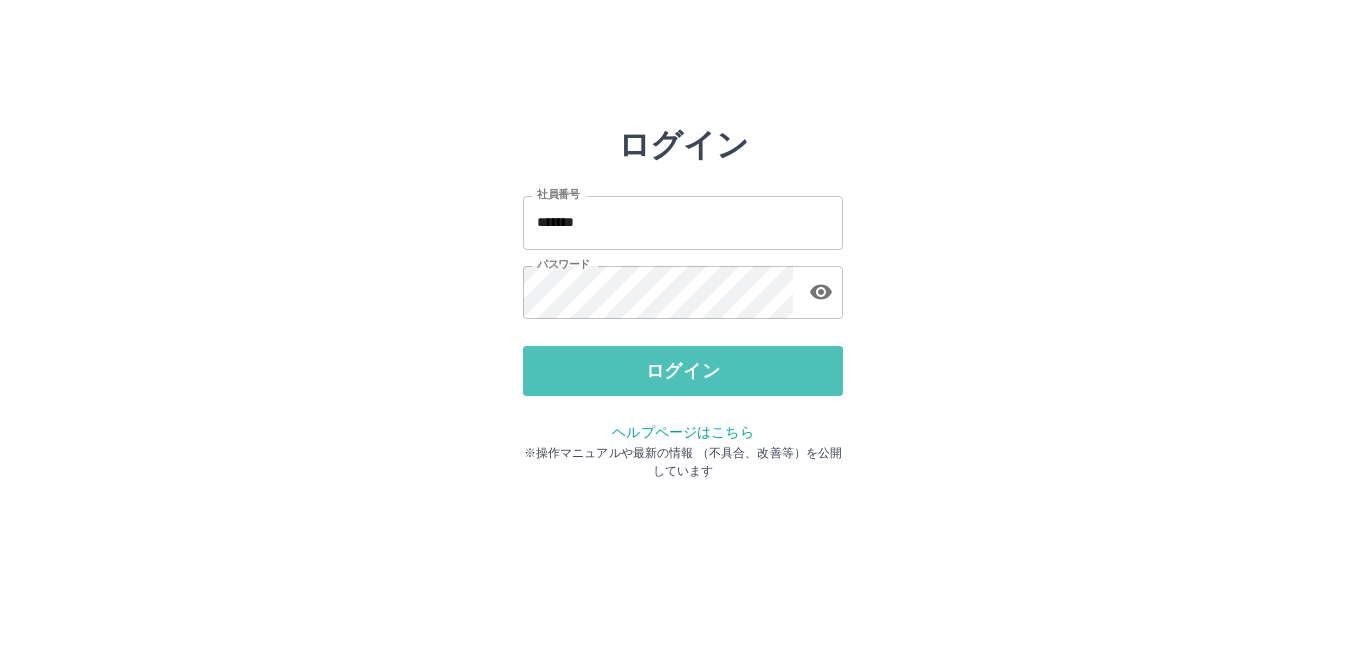 click on "ログイン" at bounding box center [683, 371] 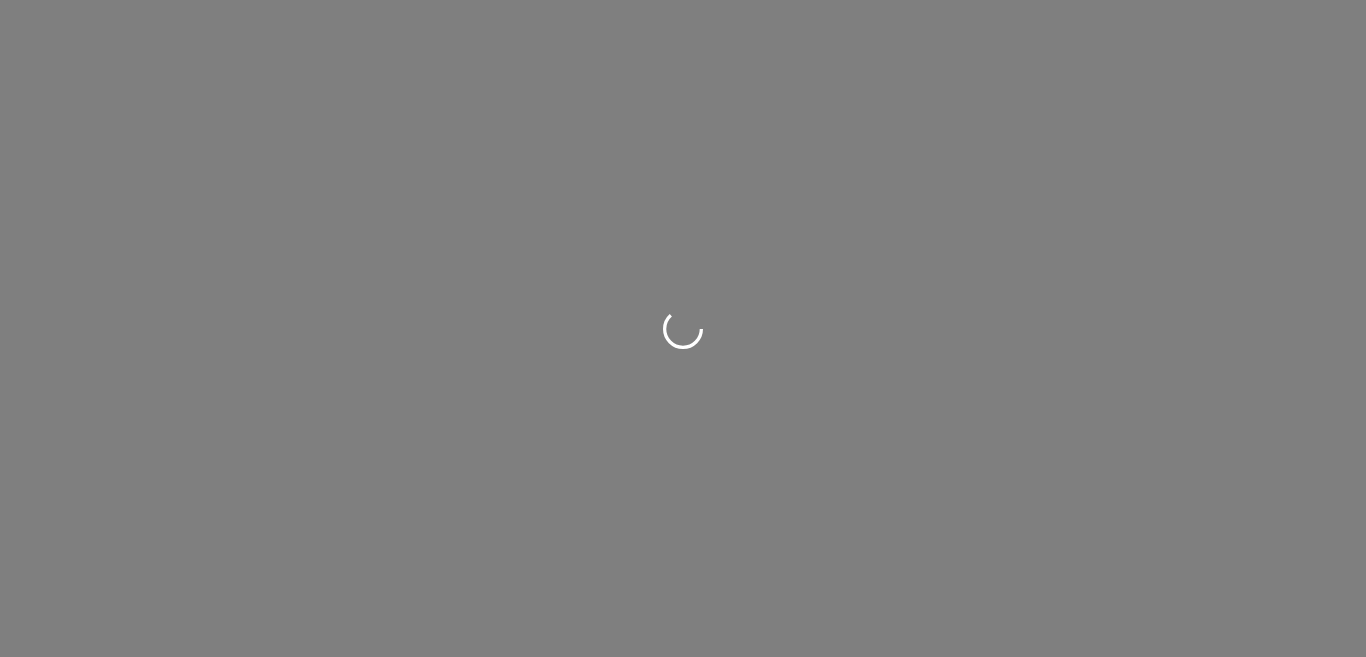 scroll, scrollTop: 0, scrollLeft: 0, axis: both 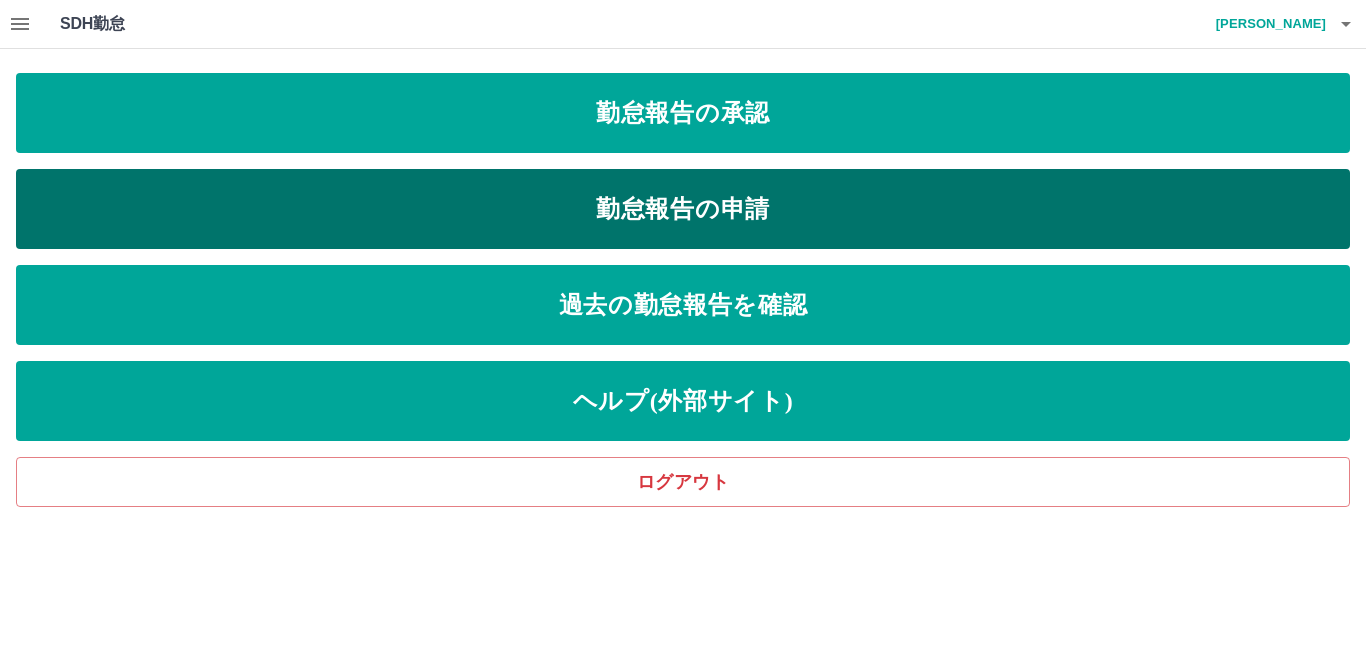 click on "勤怠報告の申請" at bounding box center [683, 209] 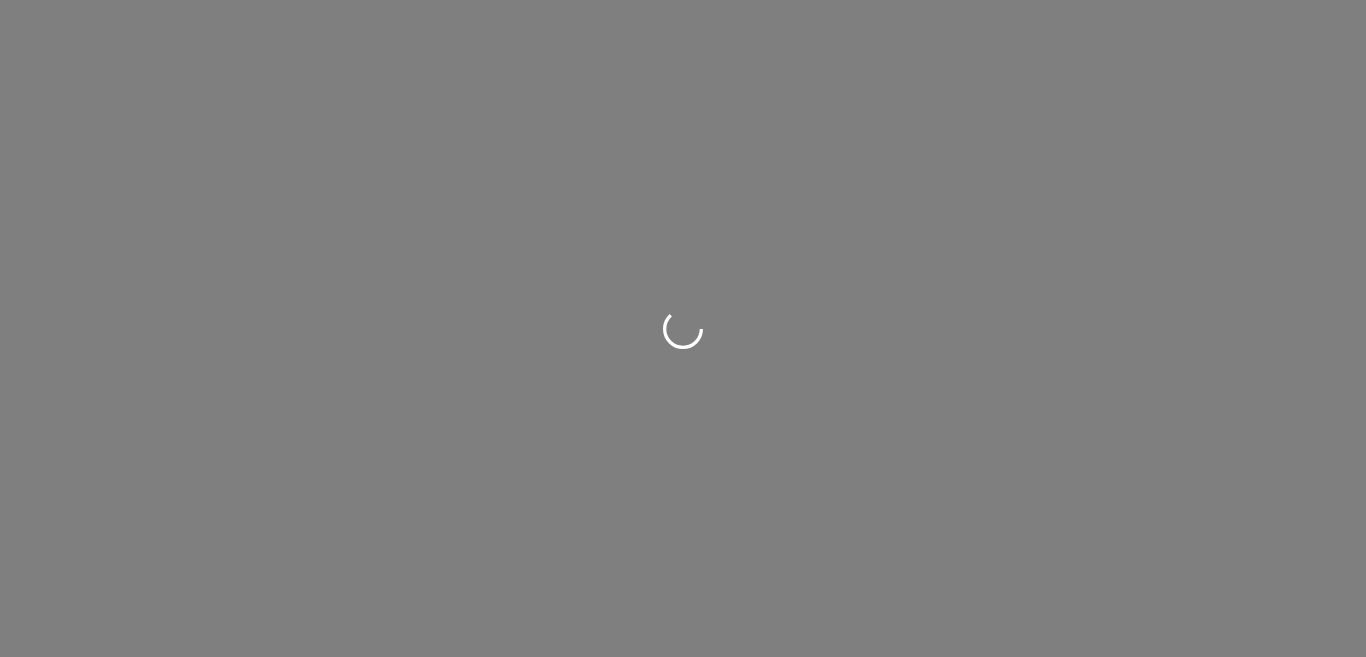 scroll, scrollTop: 0, scrollLeft: 0, axis: both 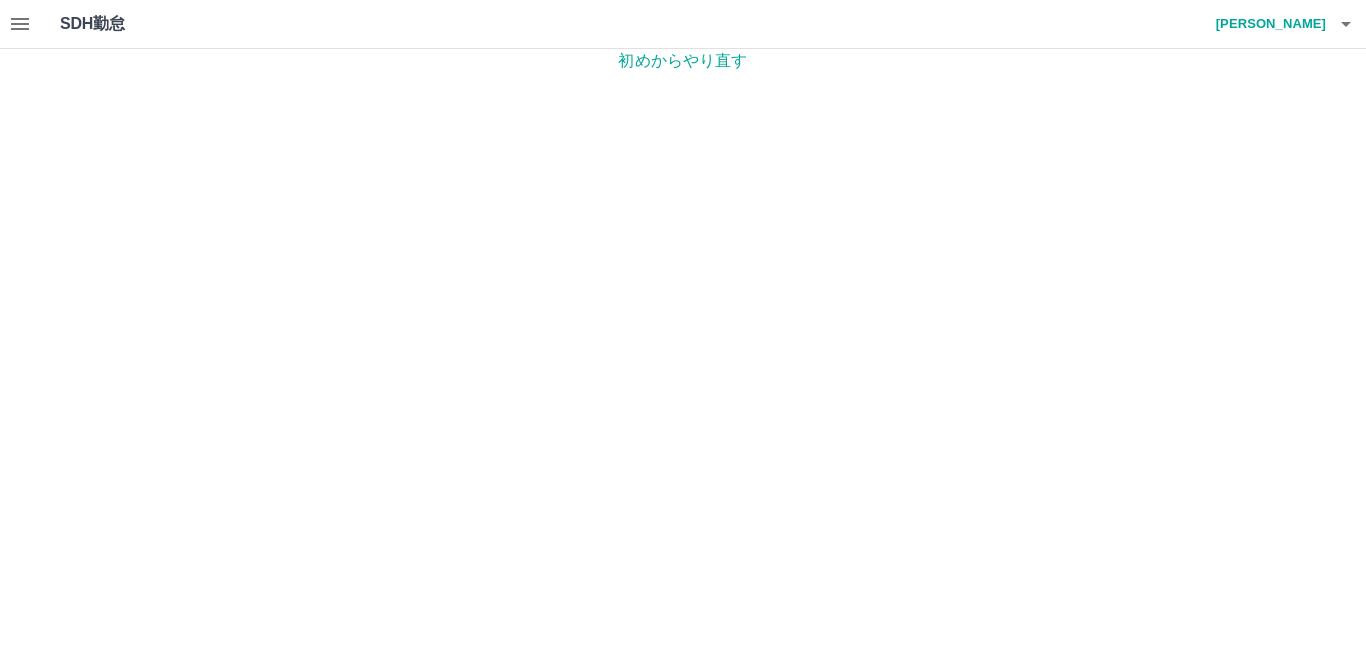 click on "初めからやり直す" at bounding box center (683, 61) 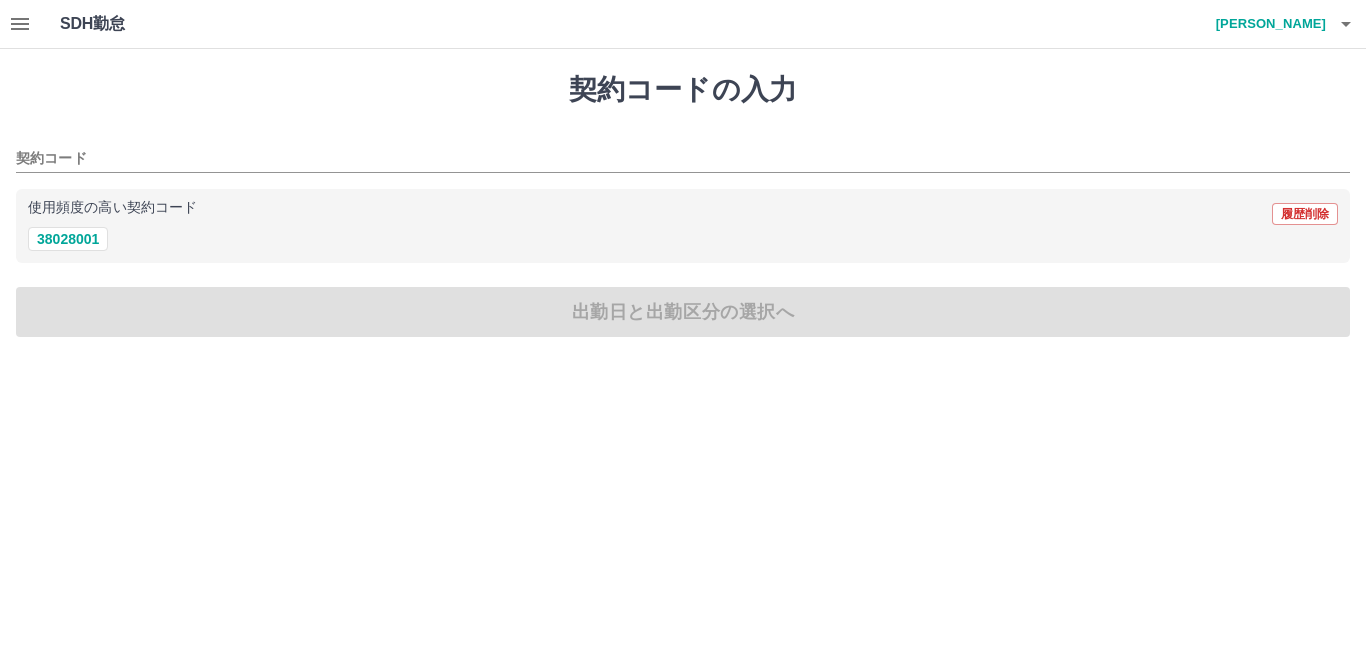 click 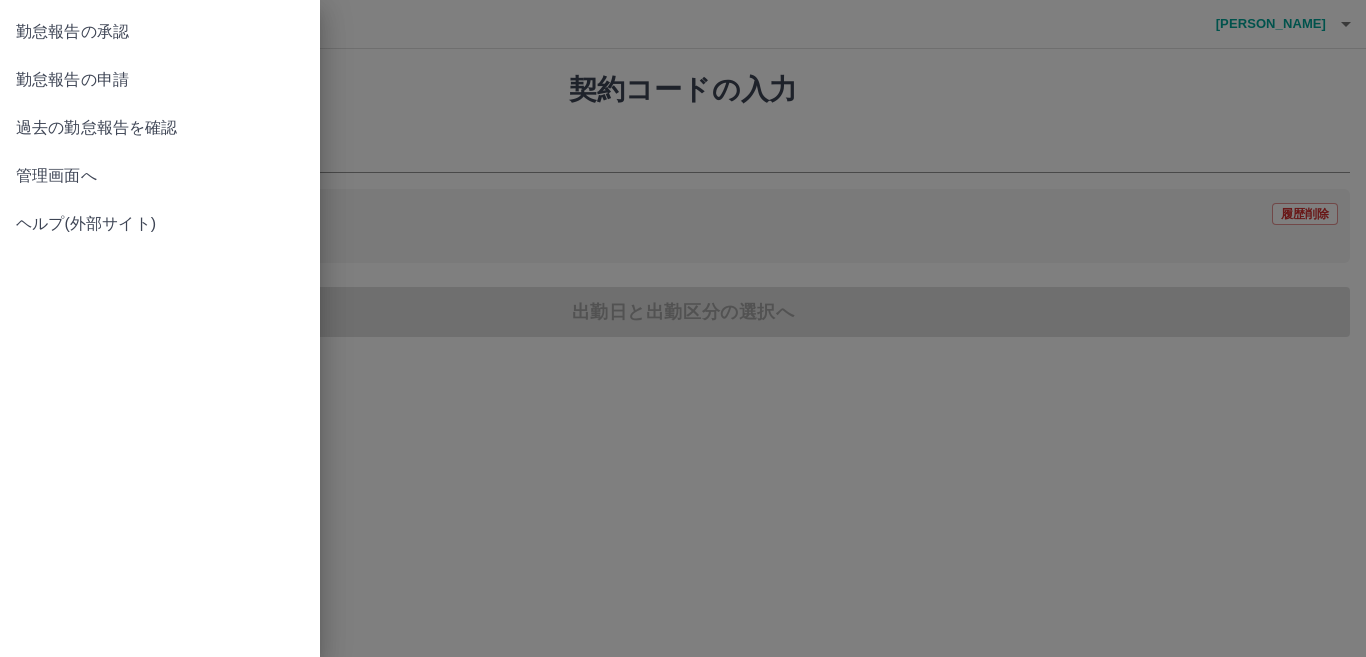 click on "勤怠報告の申請" at bounding box center [160, 80] 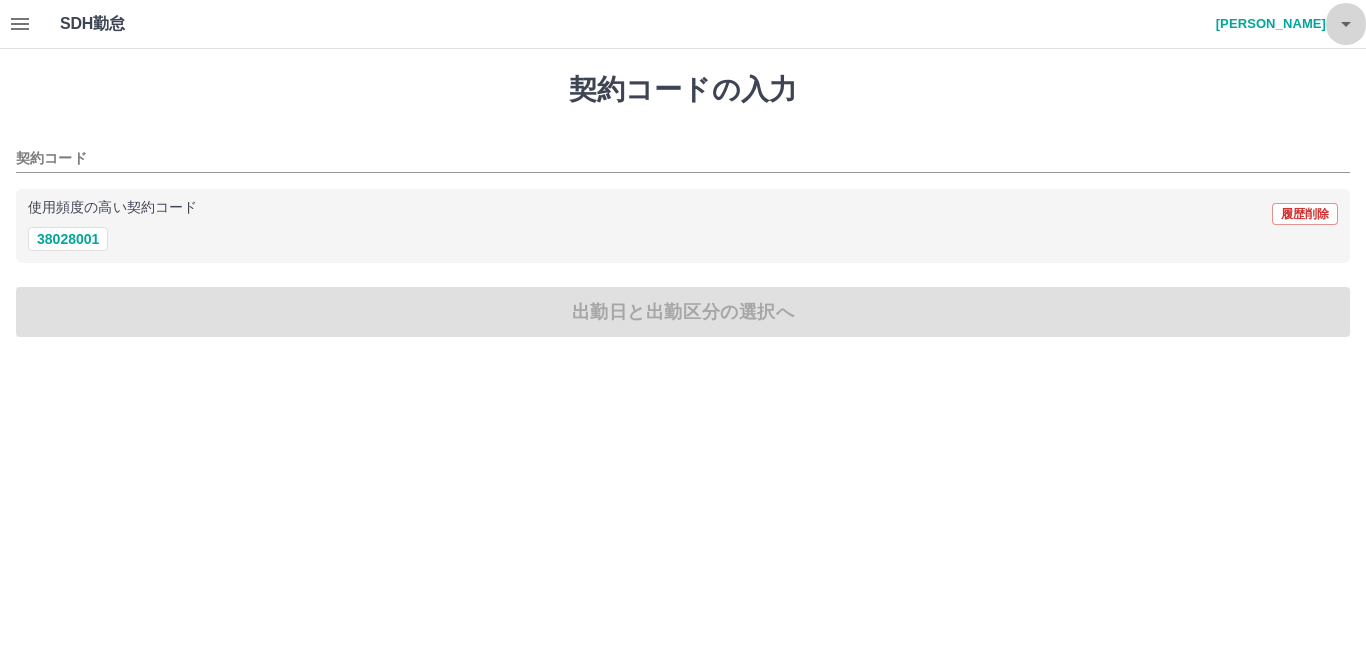click 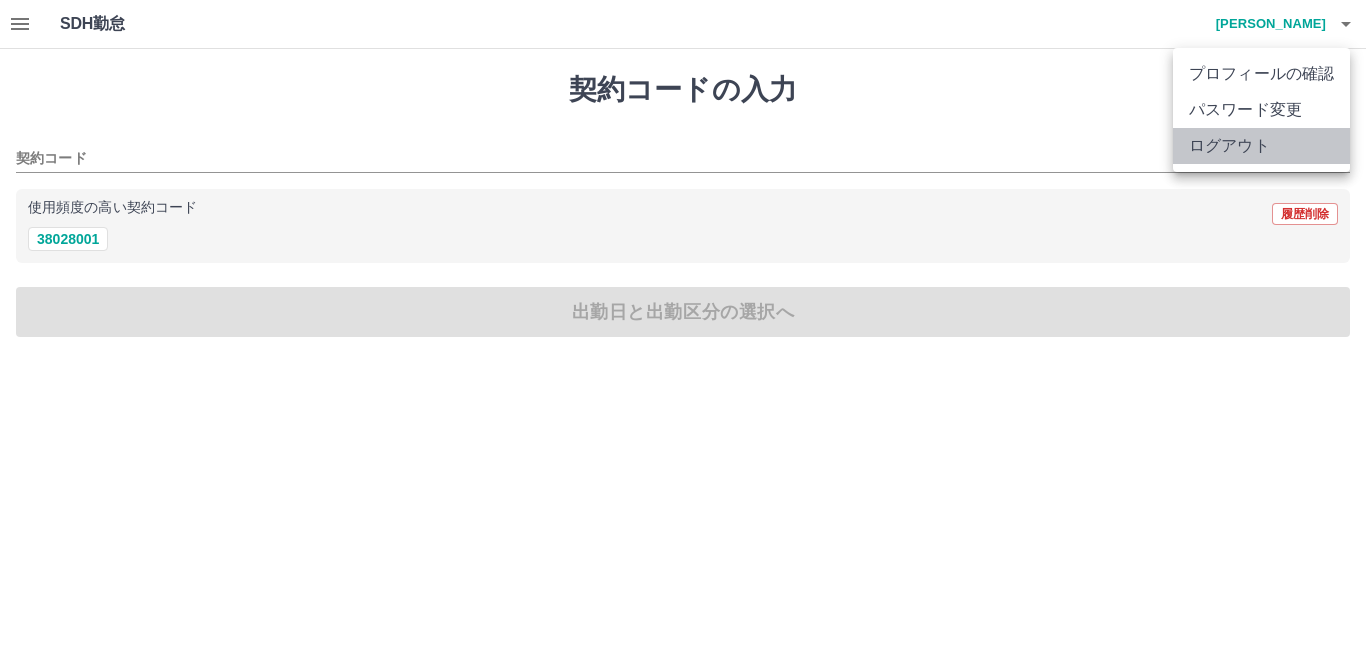 click on "ログアウト" at bounding box center (1261, 146) 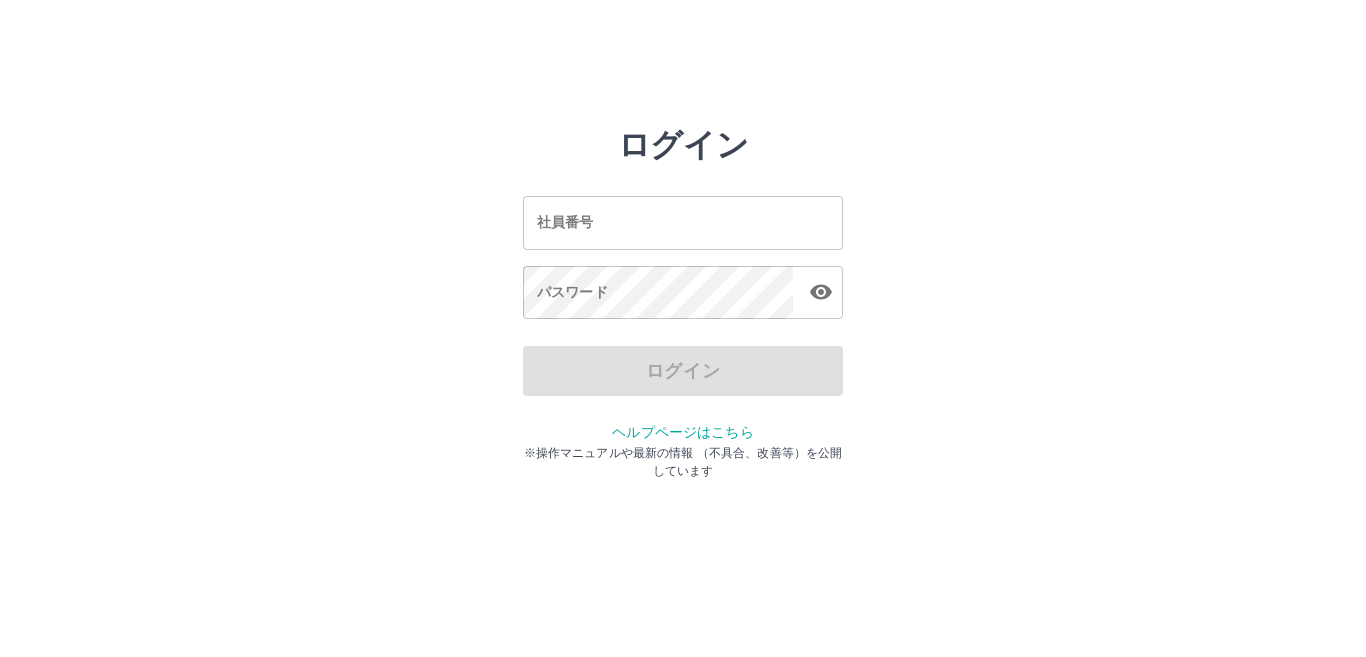 scroll, scrollTop: 0, scrollLeft: 0, axis: both 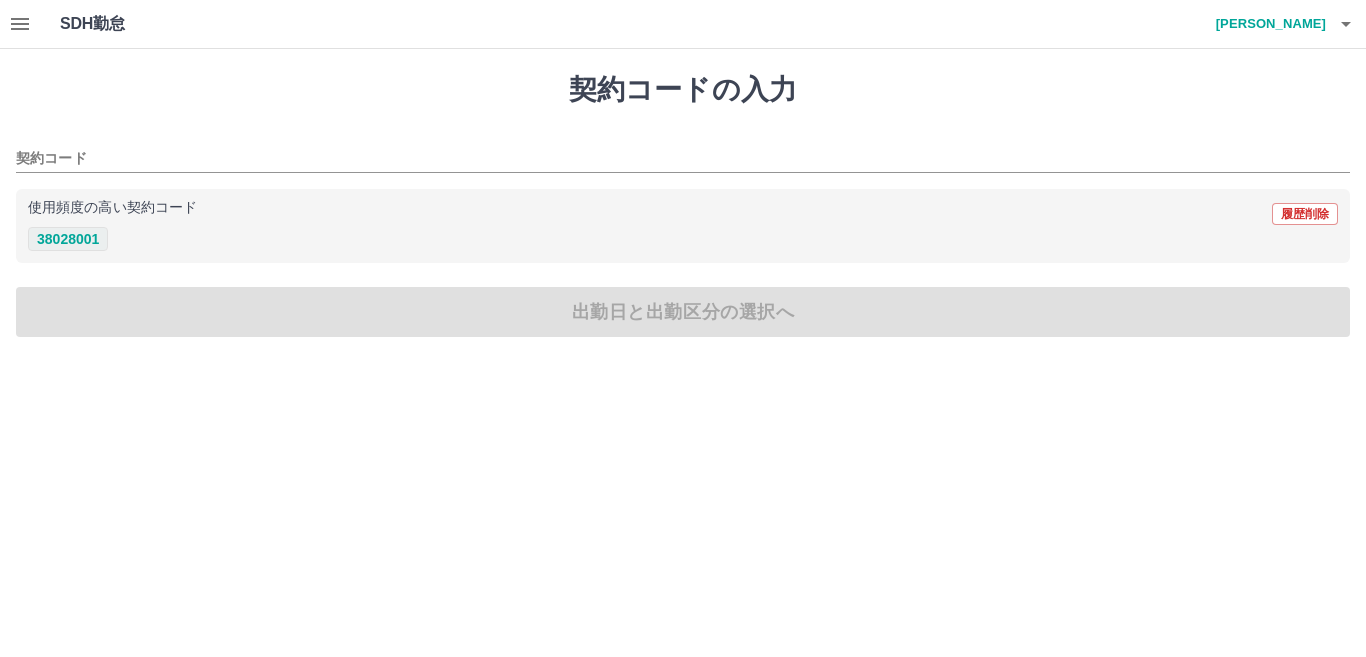 click on "38028001" at bounding box center (68, 239) 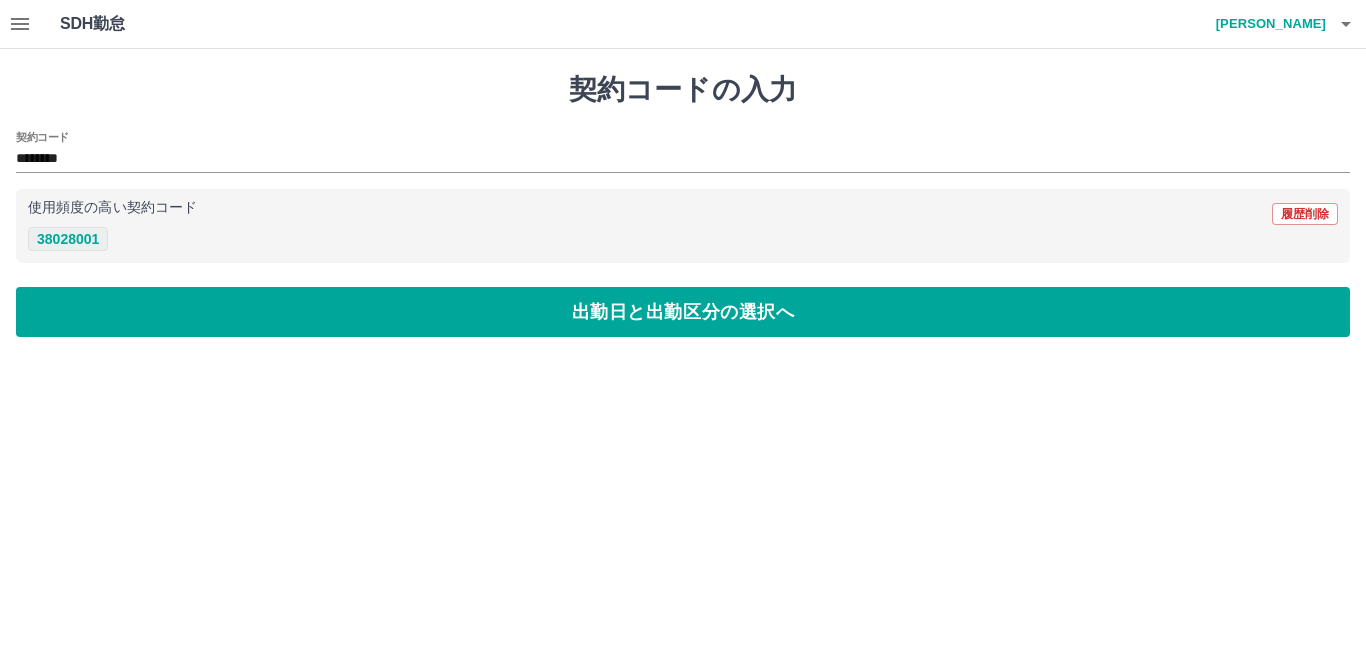 type on "********" 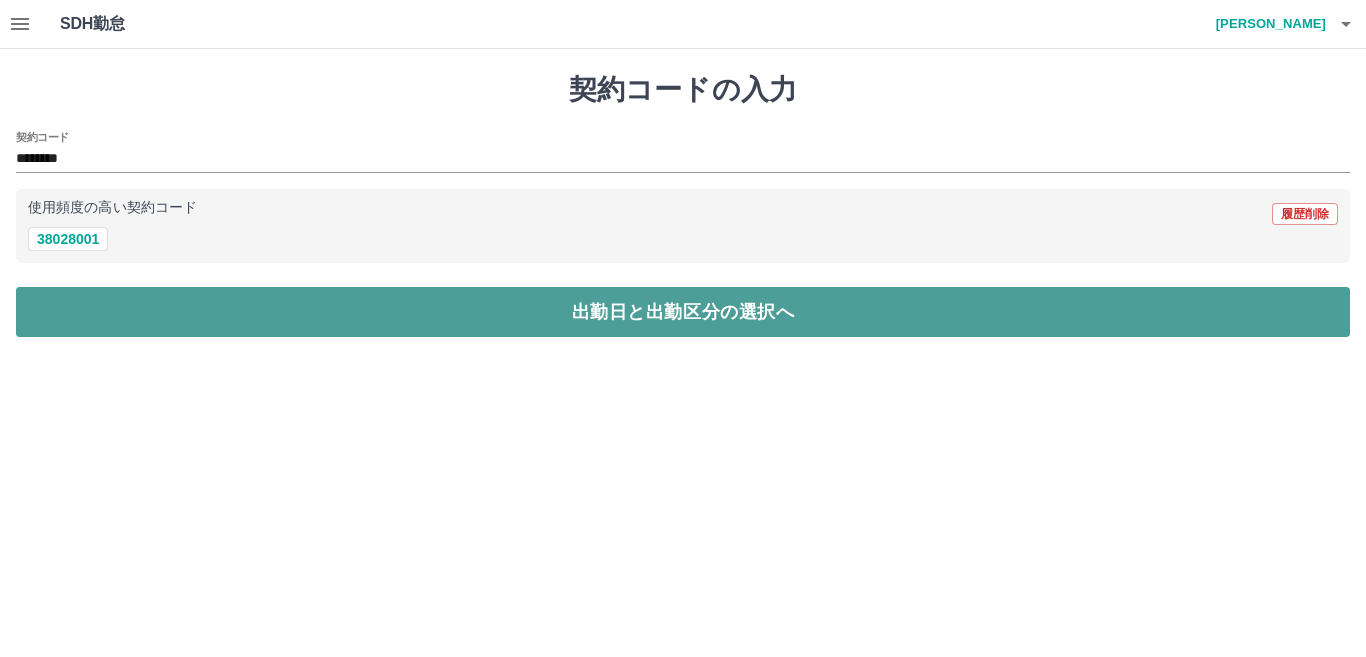 click on "出勤日と出勤区分の選択へ" at bounding box center (683, 312) 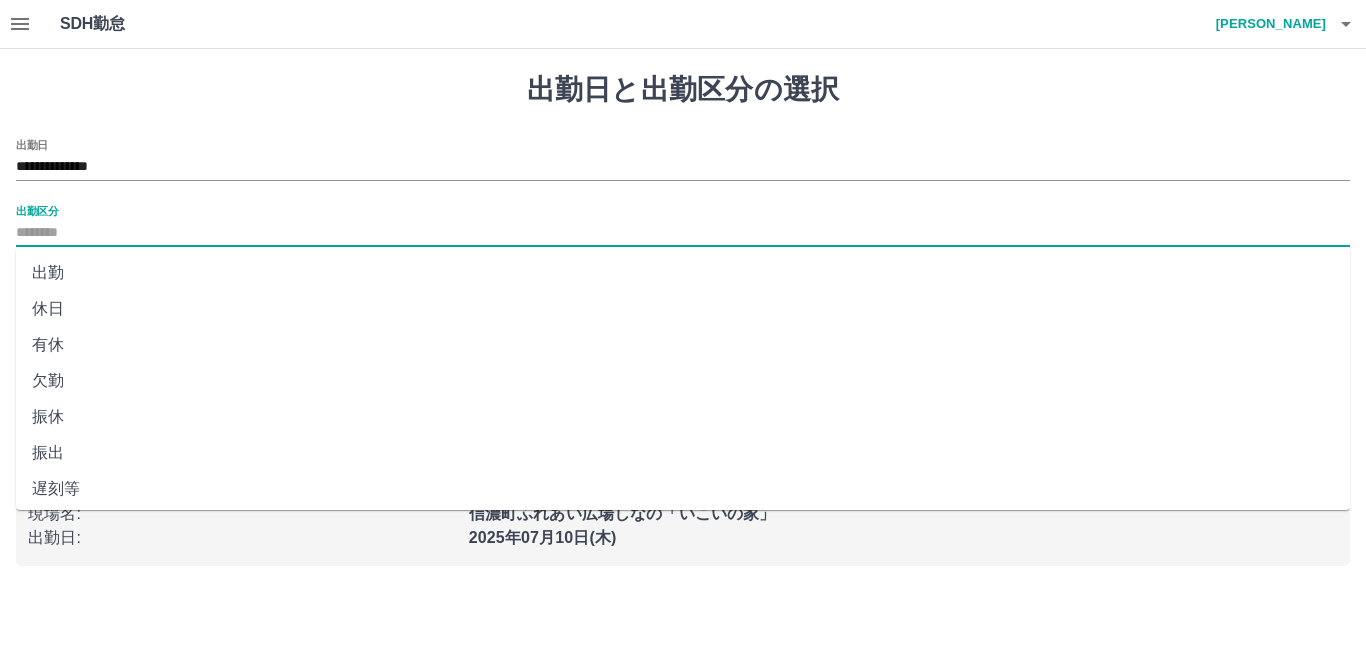 click on "出勤区分" at bounding box center [683, 233] 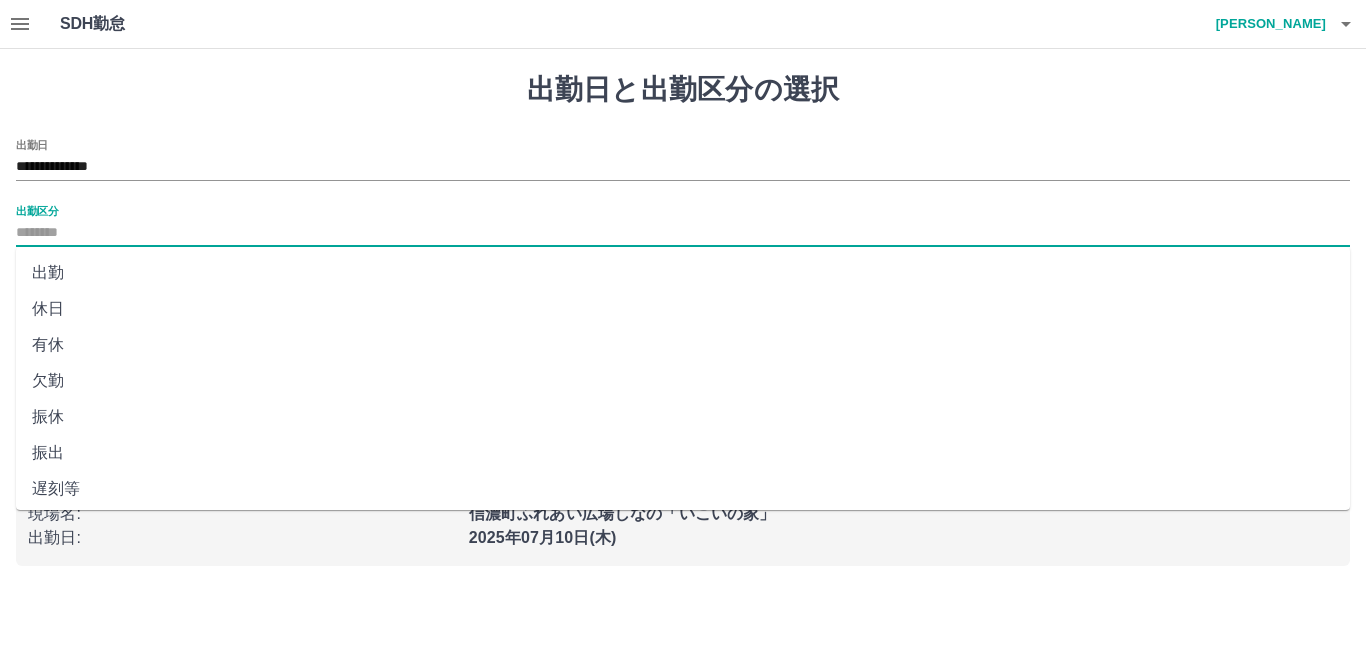 click on "出勤" at bounding box center [683, 273] 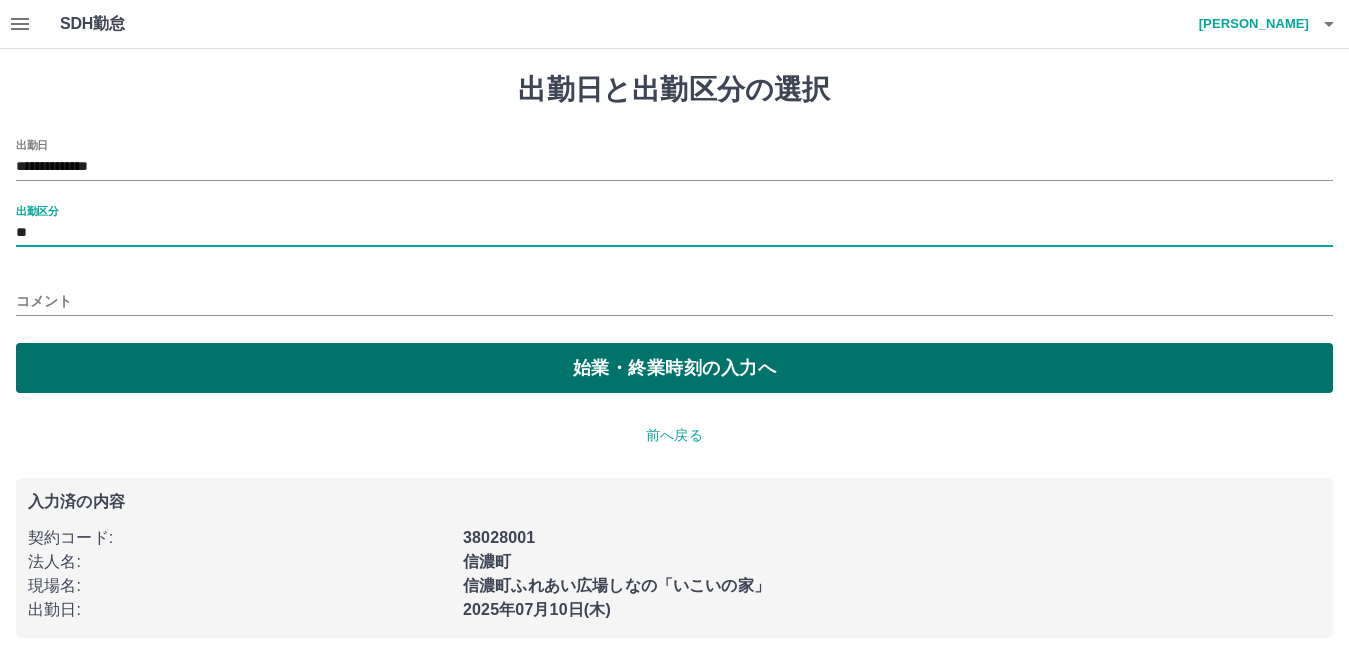 click on "始業・終業時刻の入力へ" at bounding box center [674, 368] 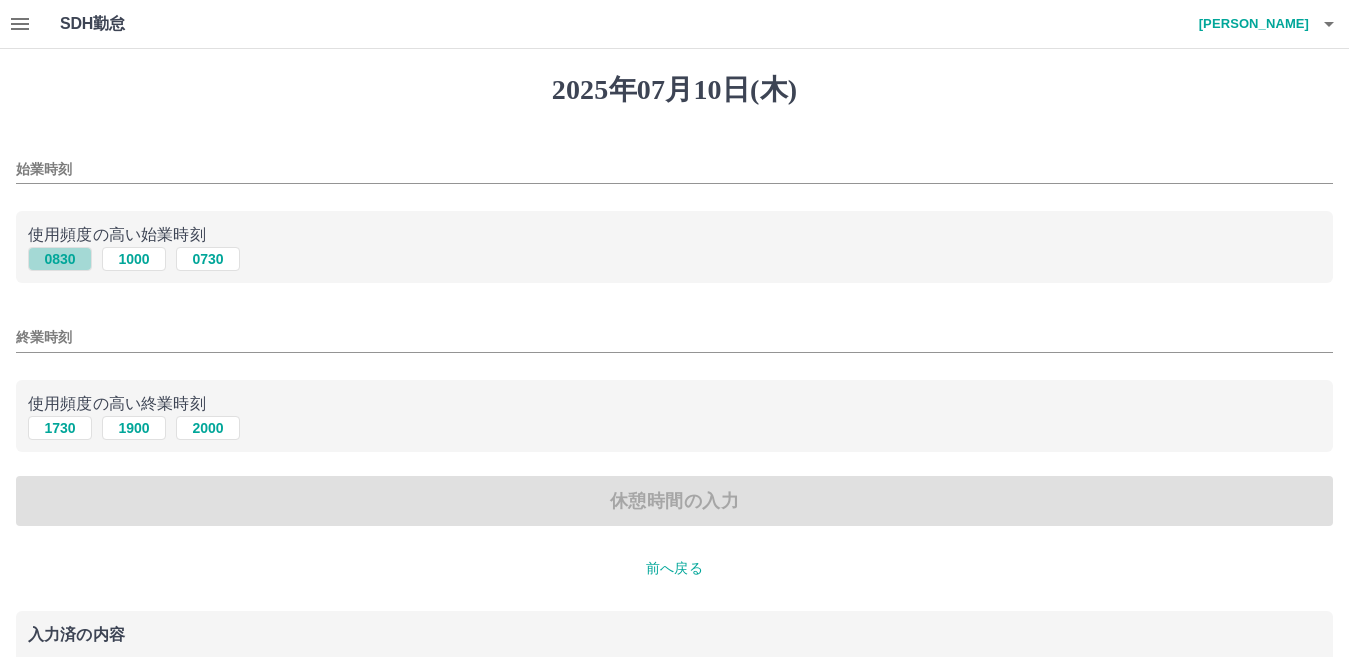 click on "0830" at bounding box center [60, 259] 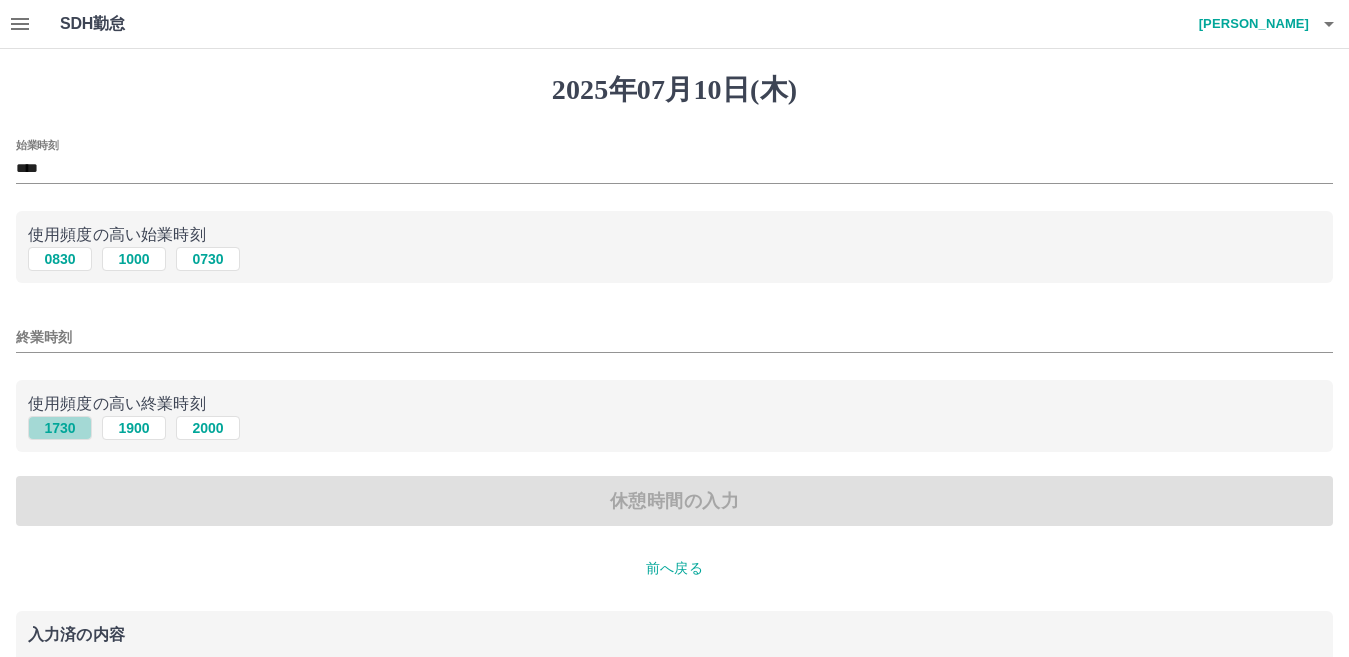 click on "1730" at bounding box center [60, 428] 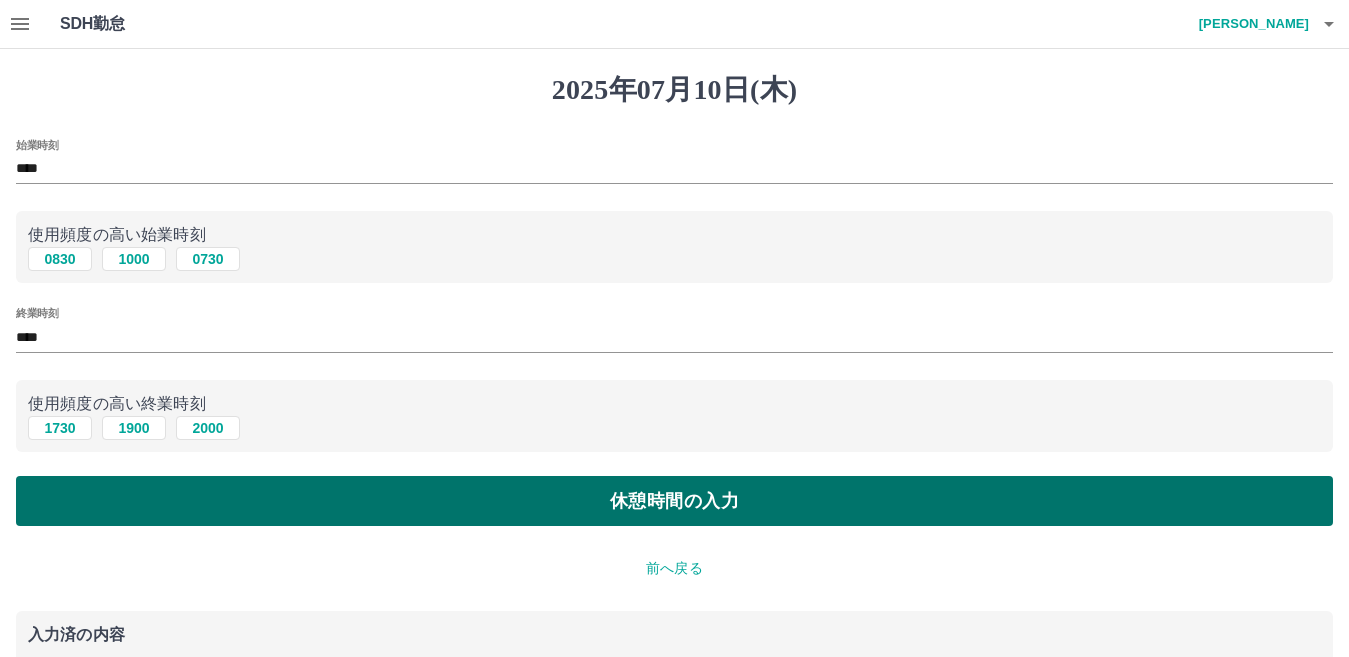 click on "休憩時間の入力" at bounding box center (674, 501) 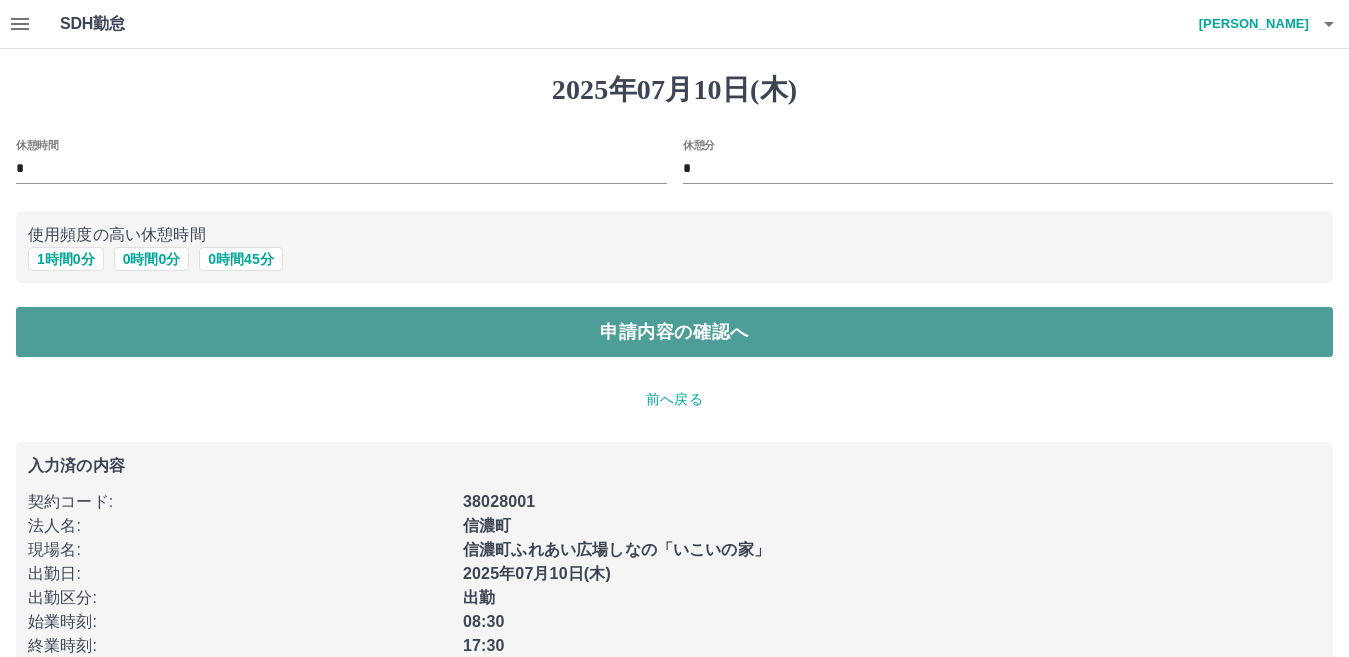 click on "申請内容の確認へ" at bounding box center [674, 332] 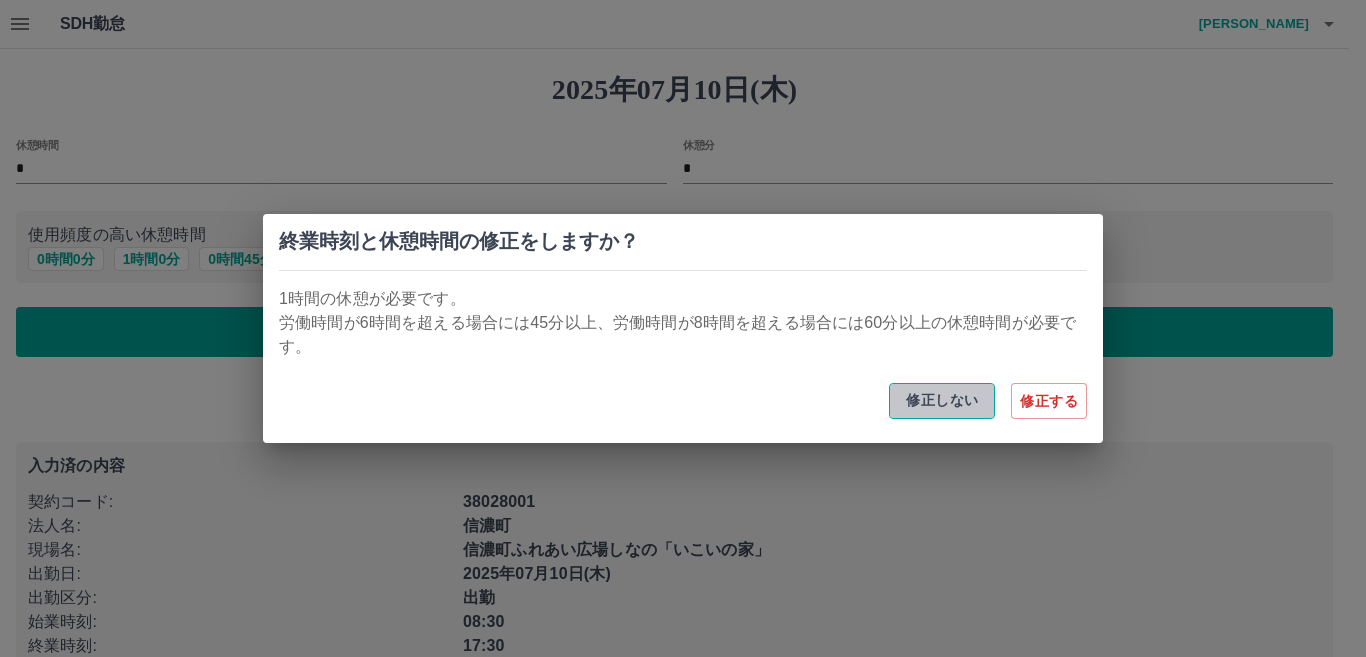 click on "修正しない" at bounding box center (942, 401) 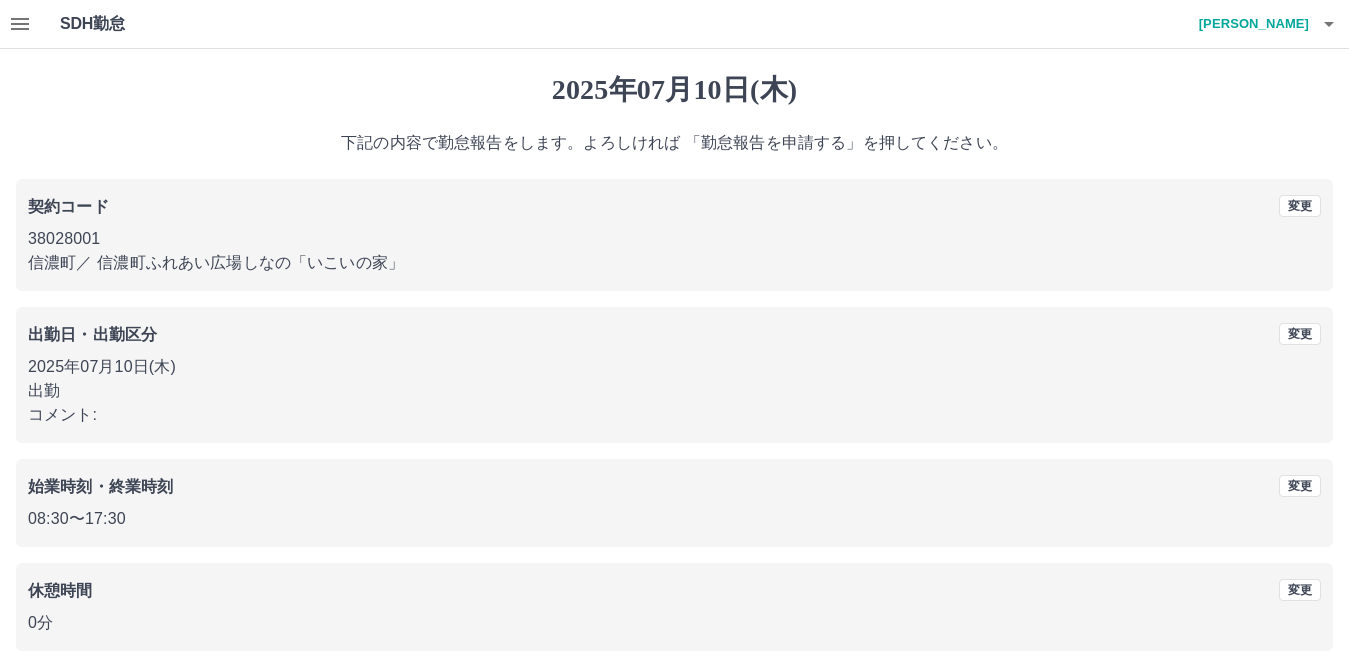 scroll, scrollTop: 92, scrollLeft: 0, axis: vertical 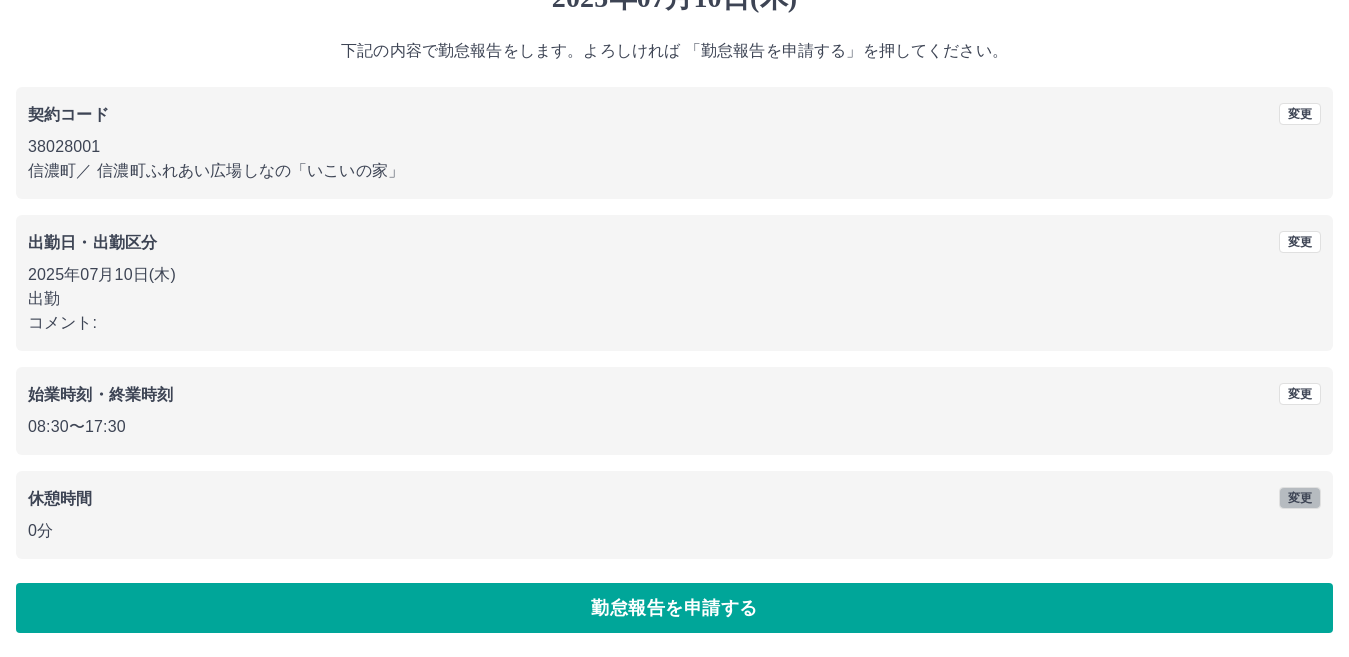 click on "変更" at bounding box center (1300, 498) 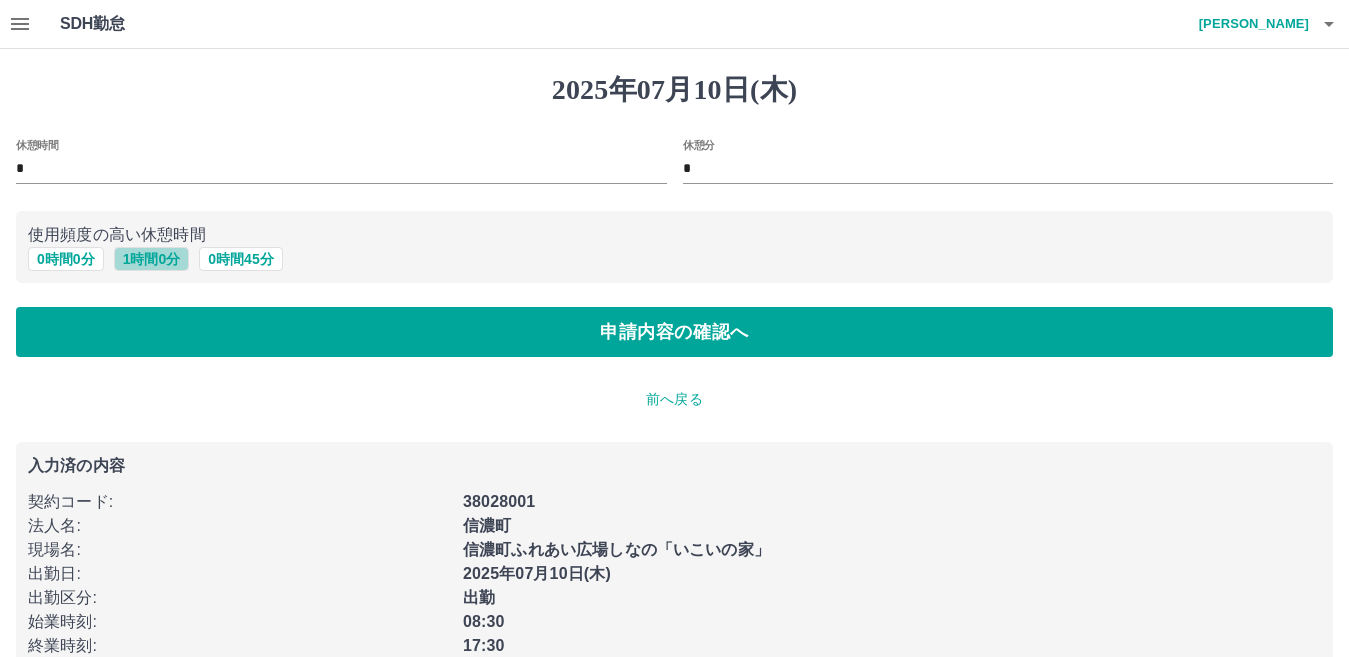 click on "1 時間 0 分" at bounding box center (152, 259) 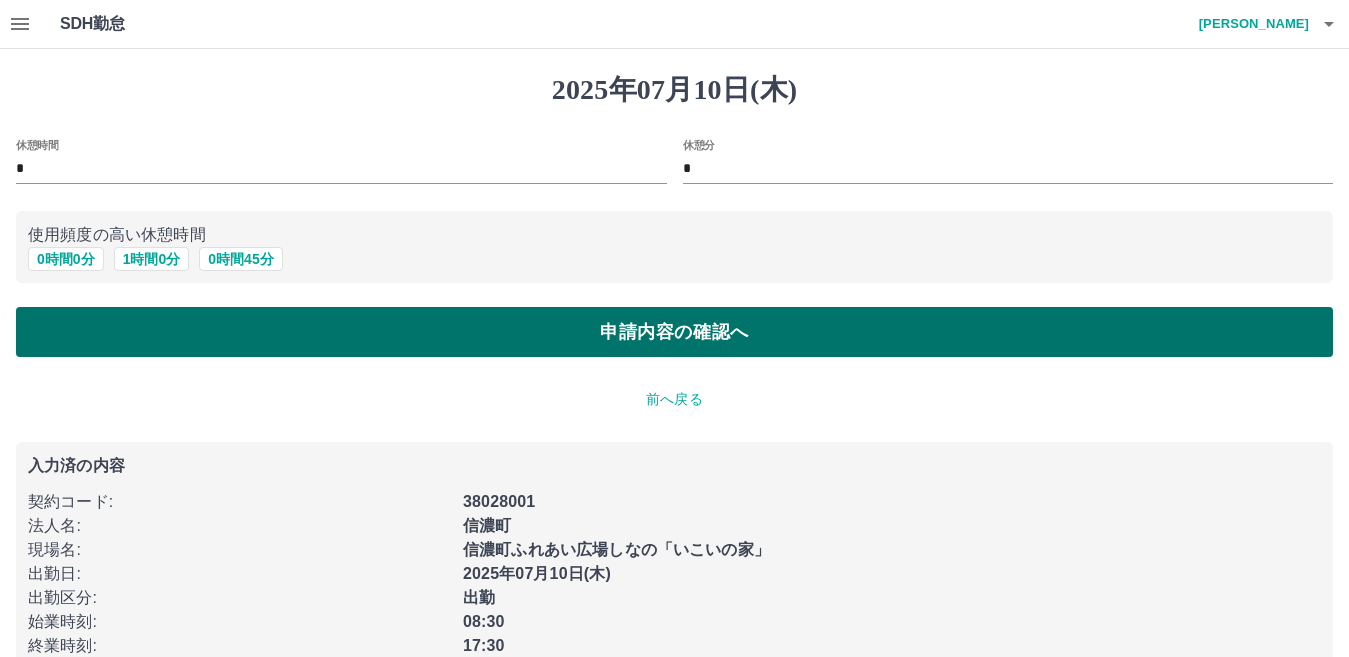 click on "申請内容の確認へ" at bounding box center [674, 332] 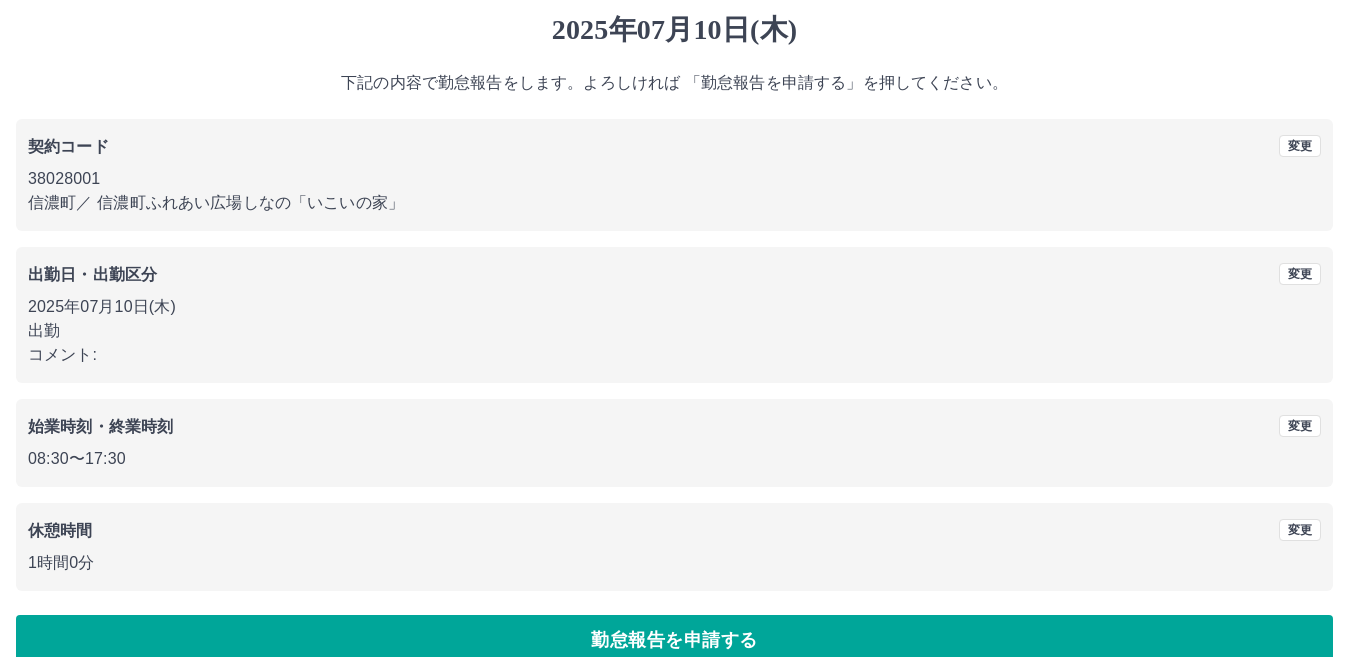 scroll, scrollTop: 92, scrollLeft: 0, axis: vertical 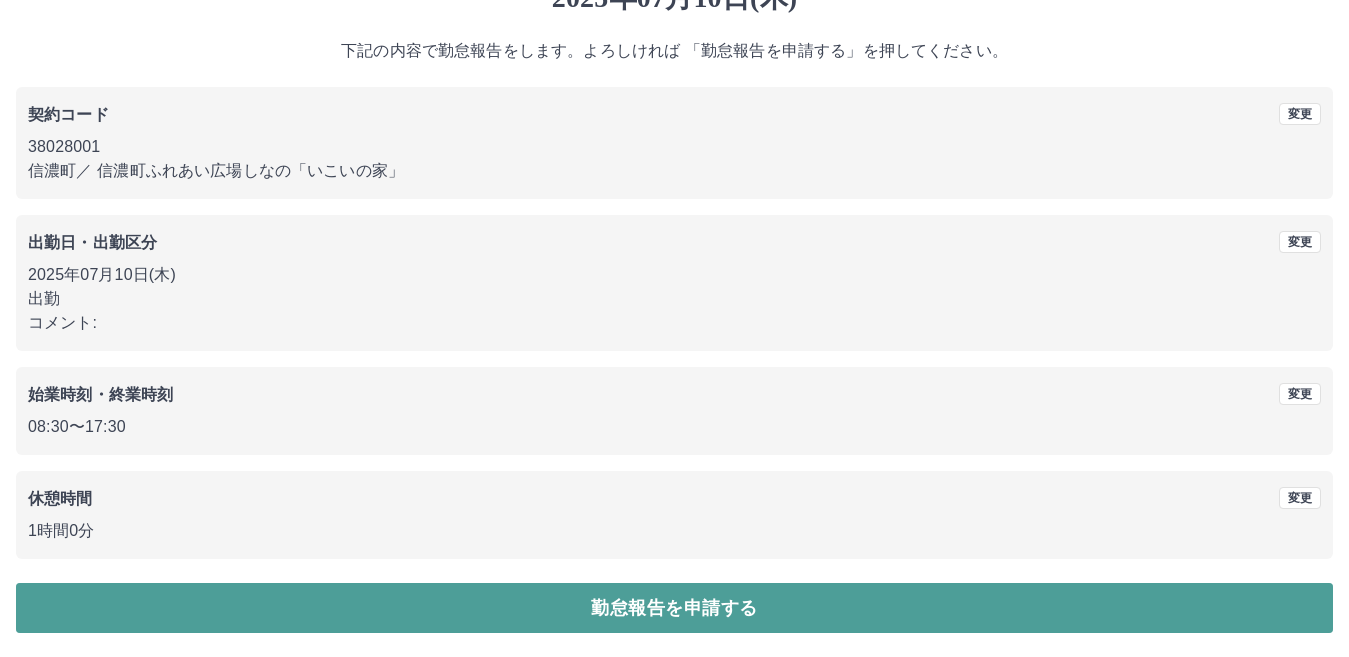 click on "勤怠報告を申請する" at bounding box center (674, 608) 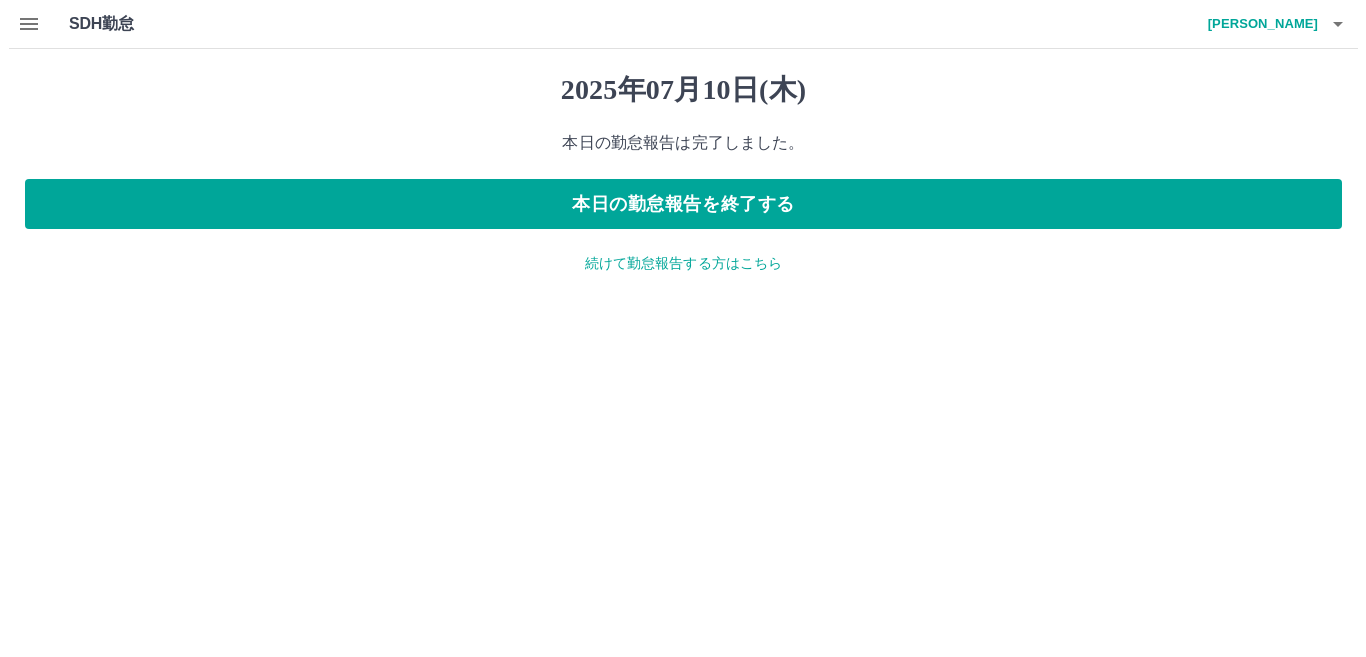 scroll, scrollTop: 0, scrollLeft: 0, axis: both 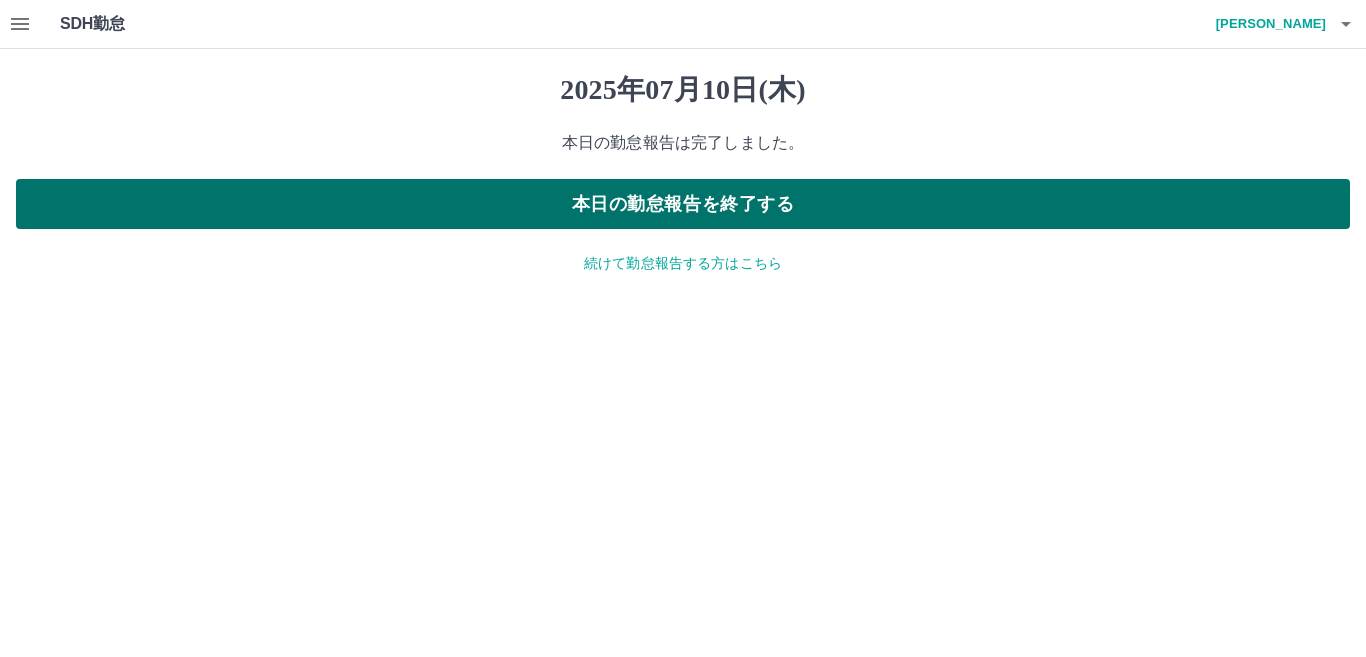 click on "本日の勤怠報告を終了する" at bounding box center [683, 204] 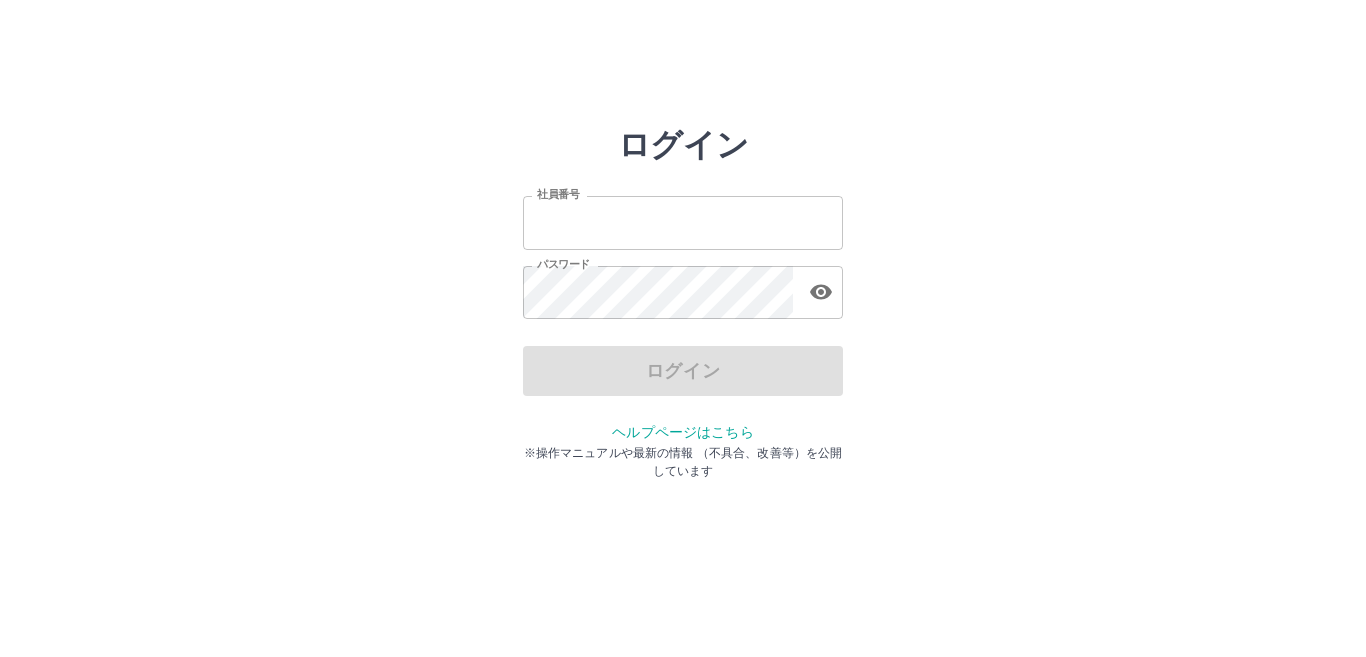 scroll, scrollTop: 0, scrollLeft: 0, axis: both 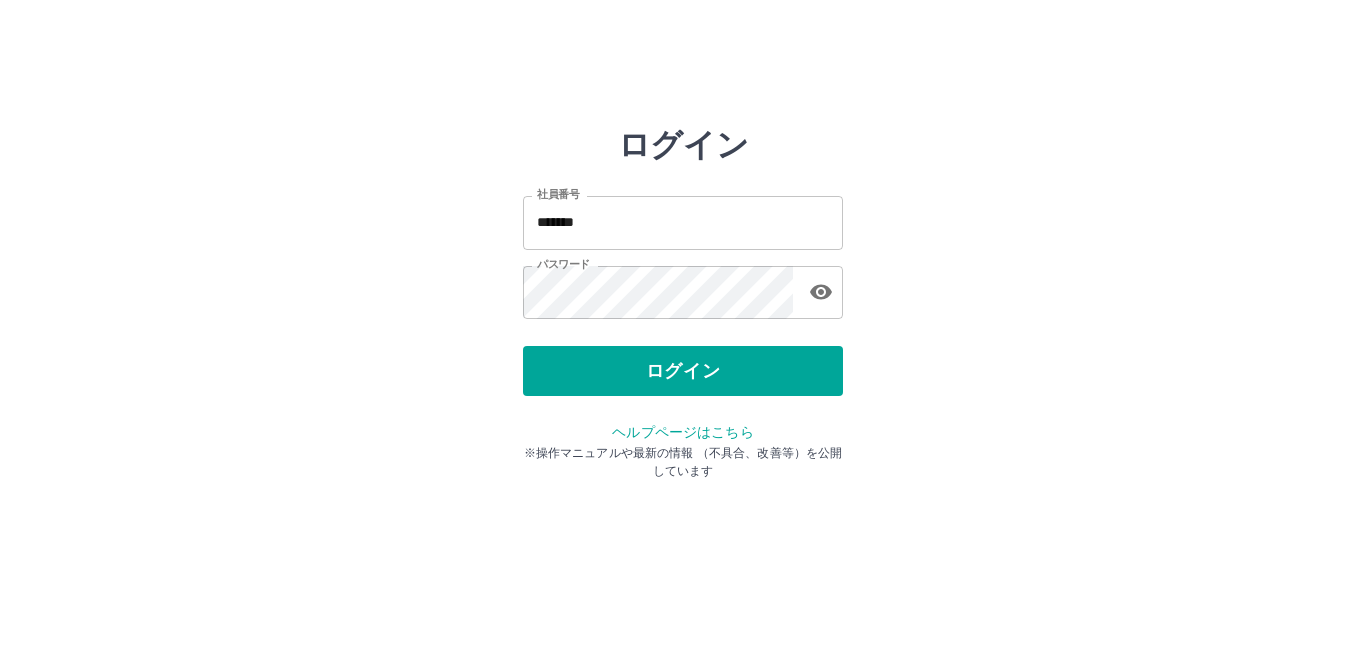 click on "ログイン" at bounding box center [683, 371] 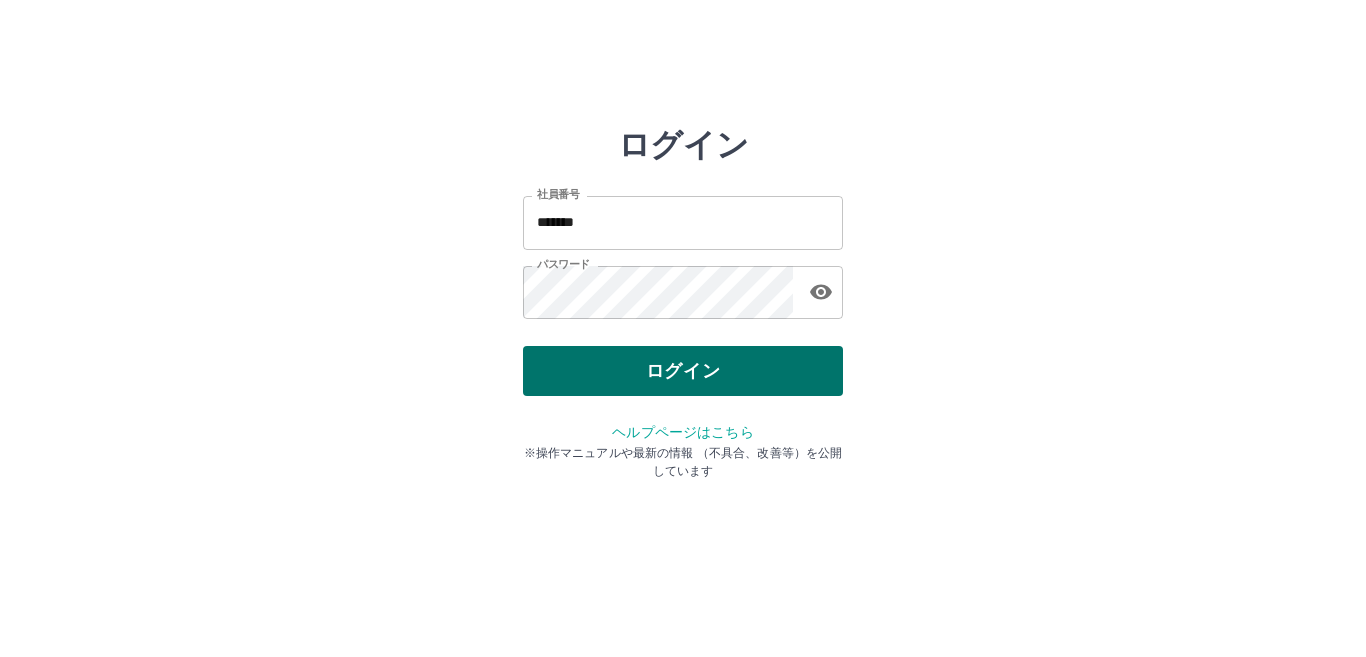 click on "ログイン" at bounding box center [683, 371] 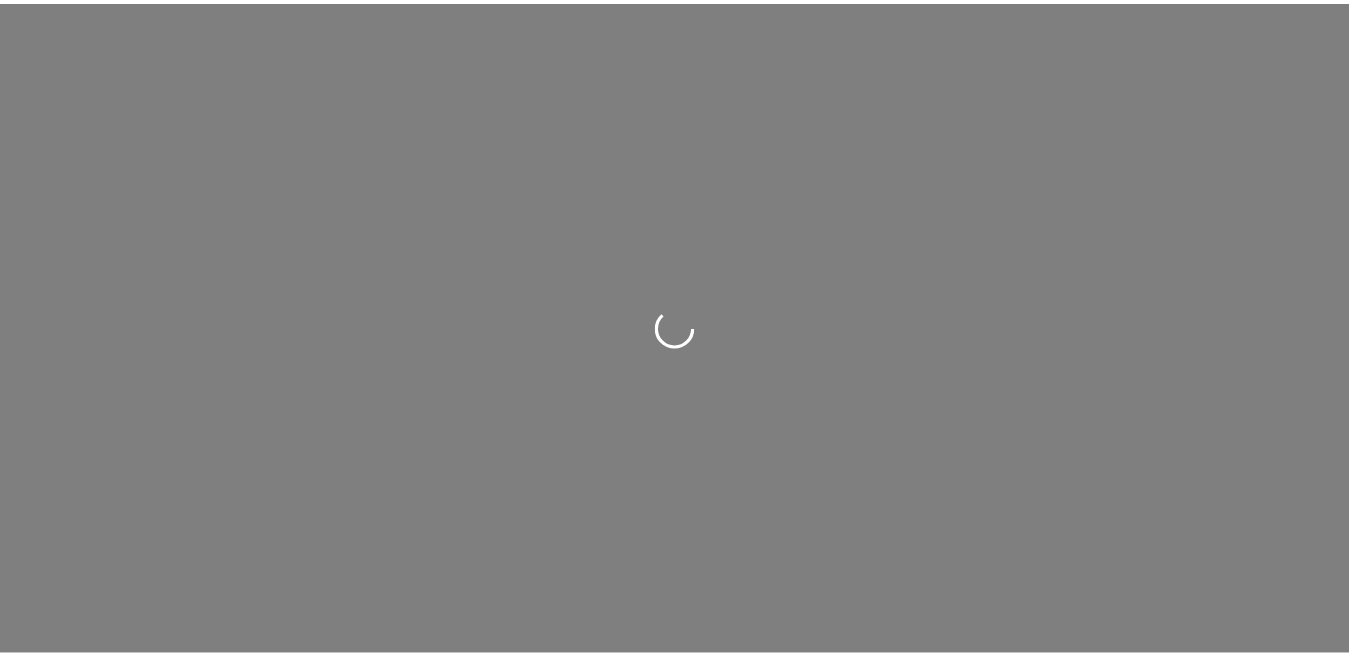scroll, scrollTop: 0, scrollLeft: 0, axis: both 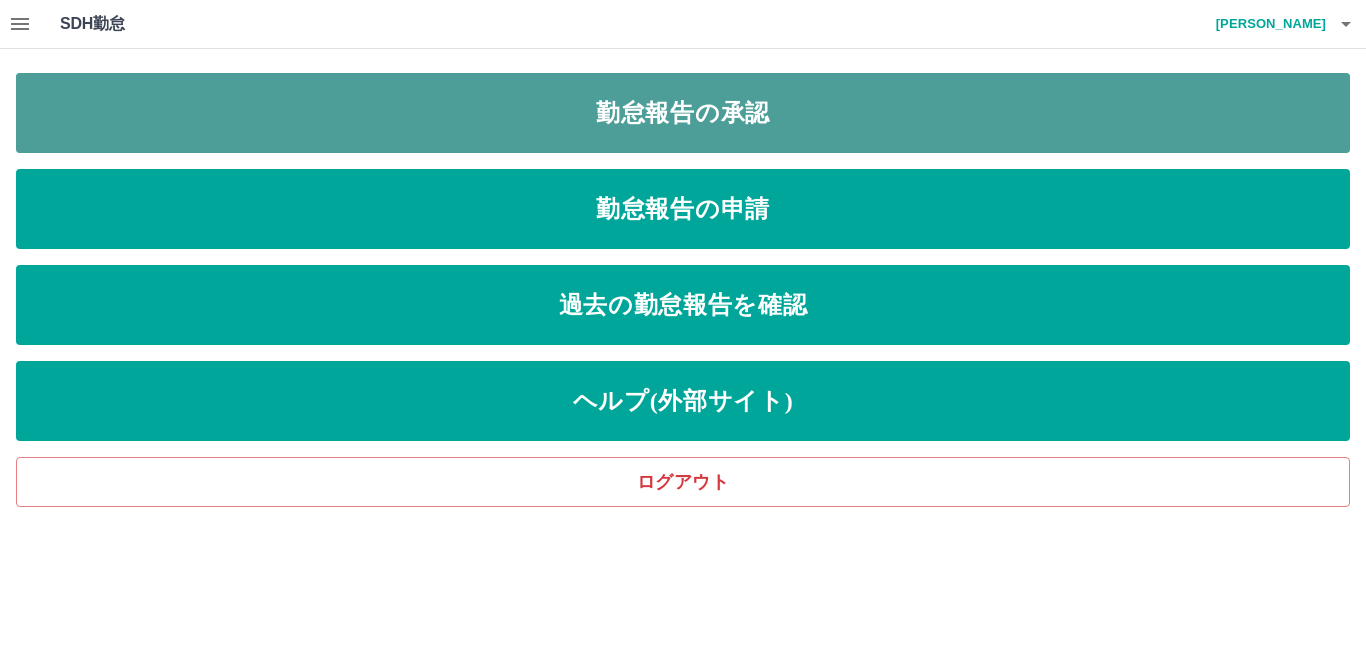 click on "勤怠報告の承認" at bounding box center (683, 113) 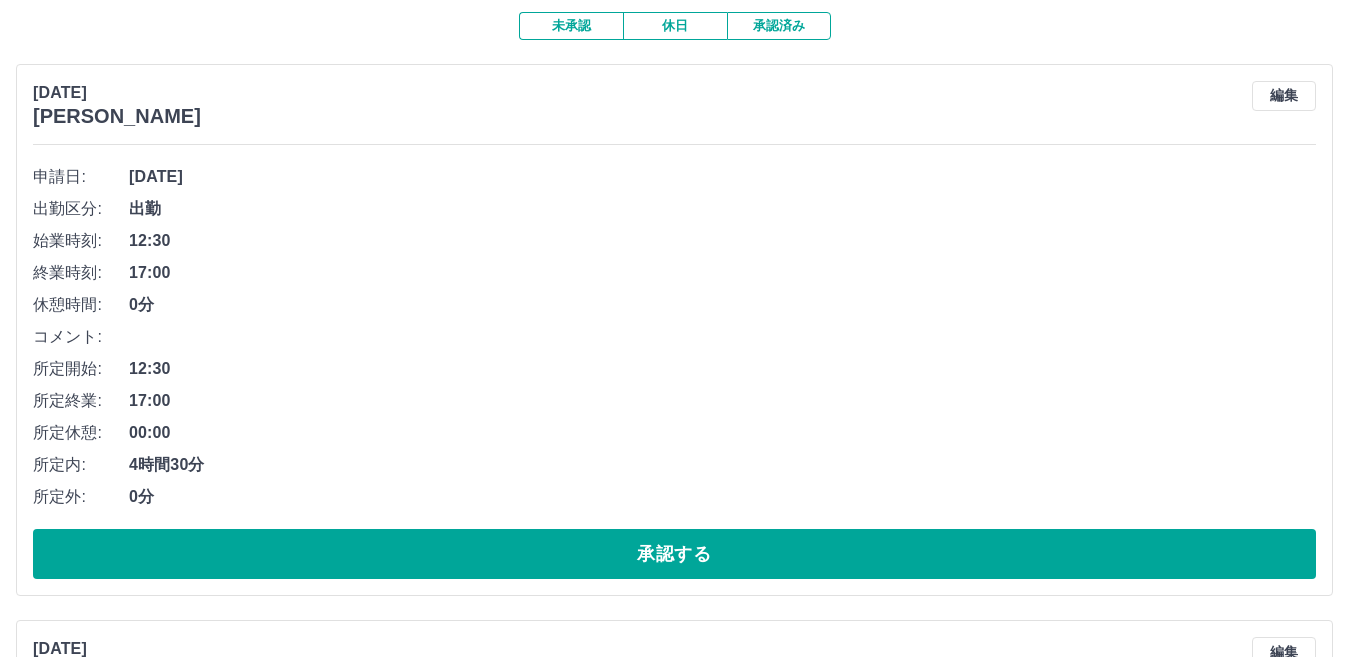 scroll, scrollTop: 300, scrollLeft: 0, axis: vertical 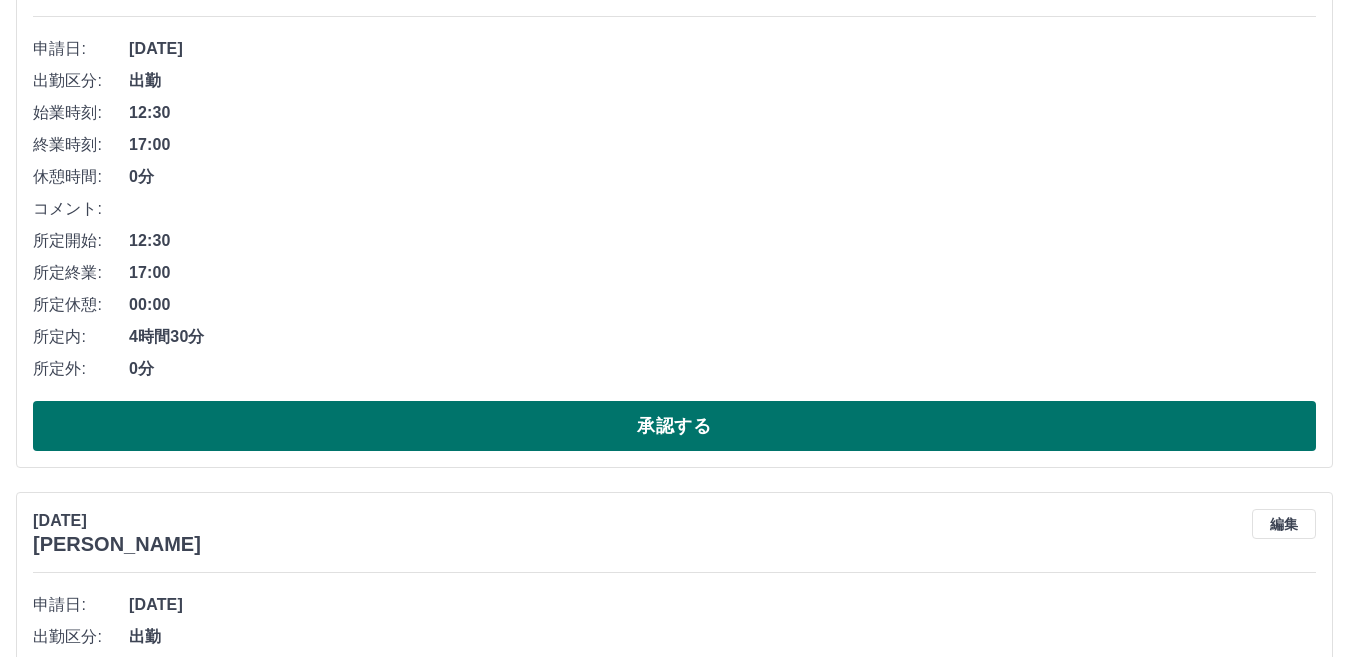 click on "承認する" at bounding box center [674, 426] 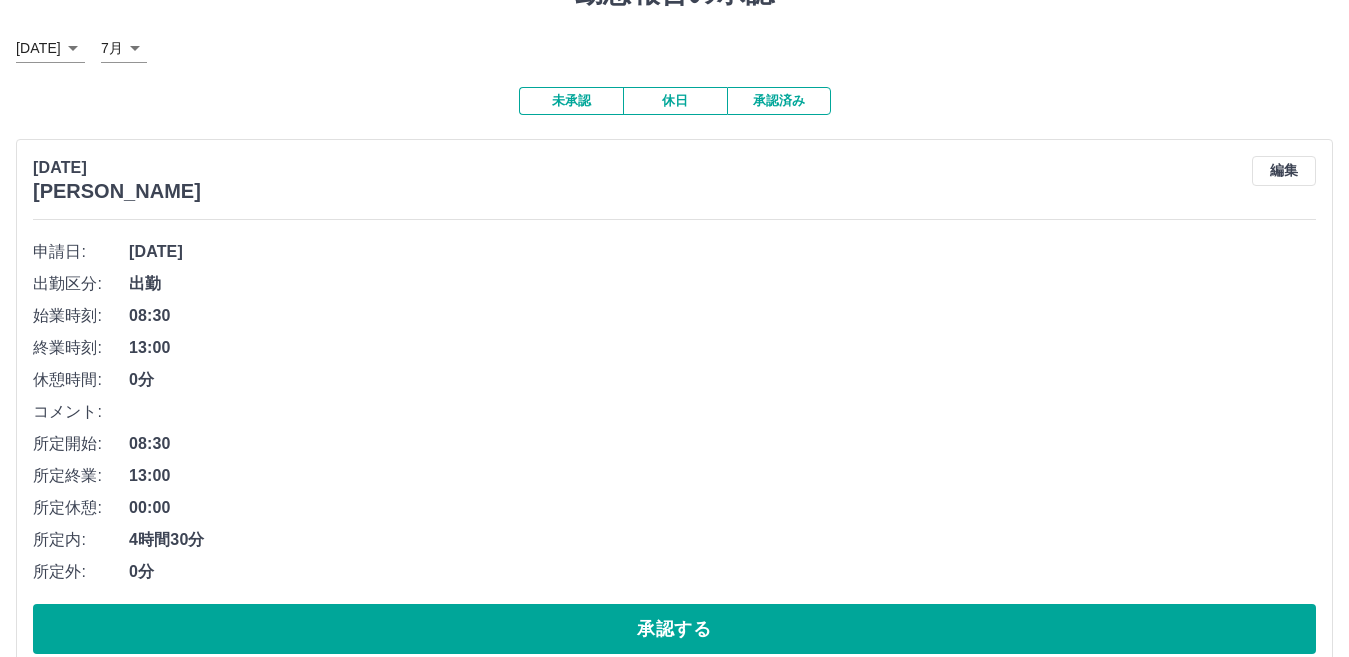 scroll, scrollTop: 200, scrollLeft: 0, axis: vertical 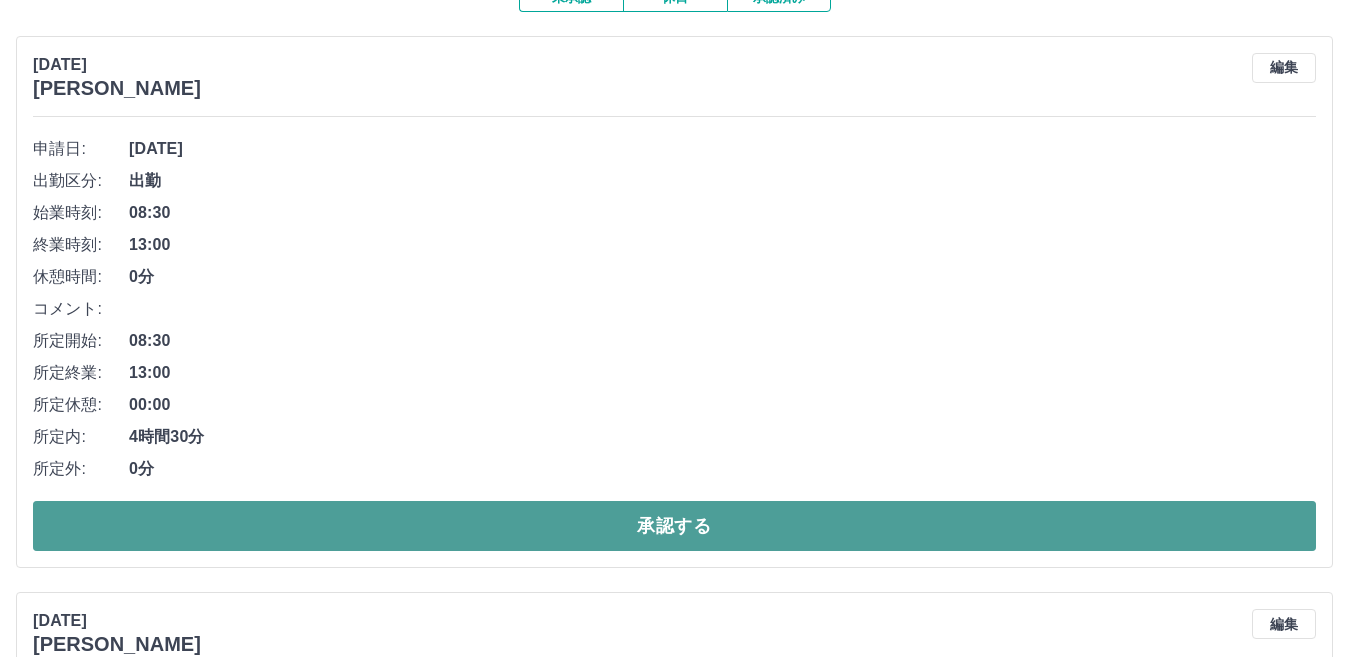 click on "承認する" at bounding box center (674, 526) 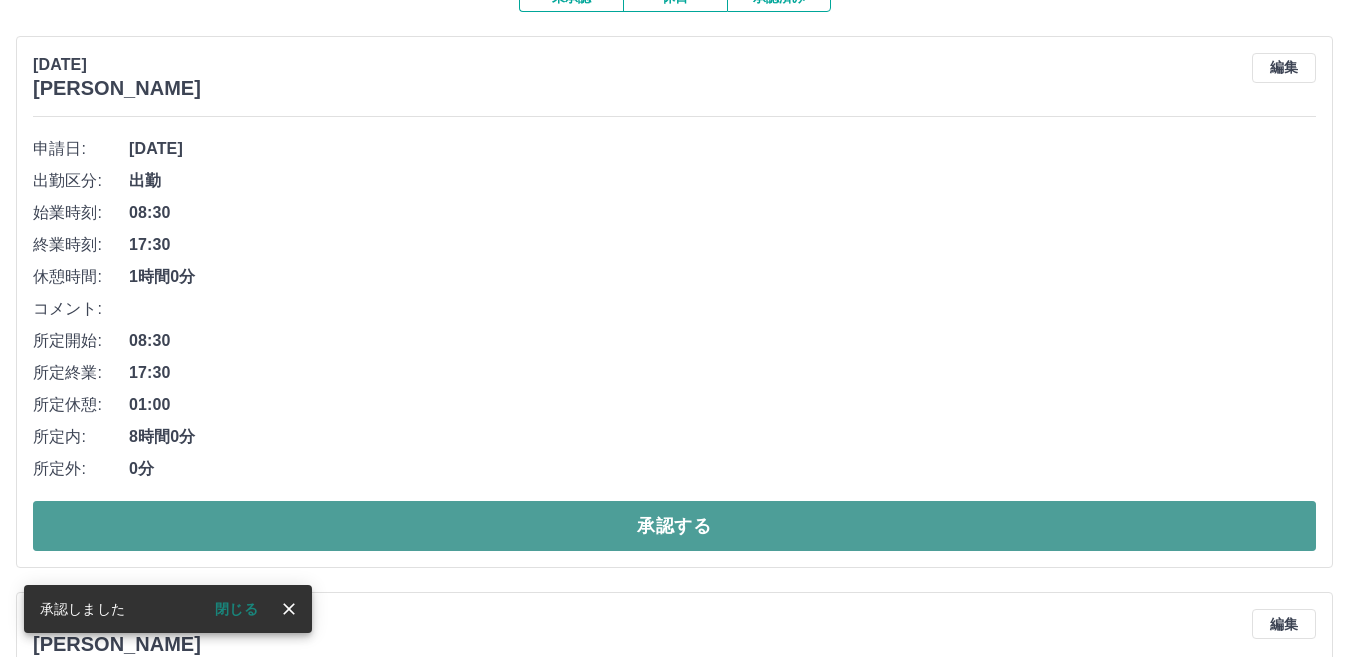 click on "承認する" at bounding box center [674, 526] 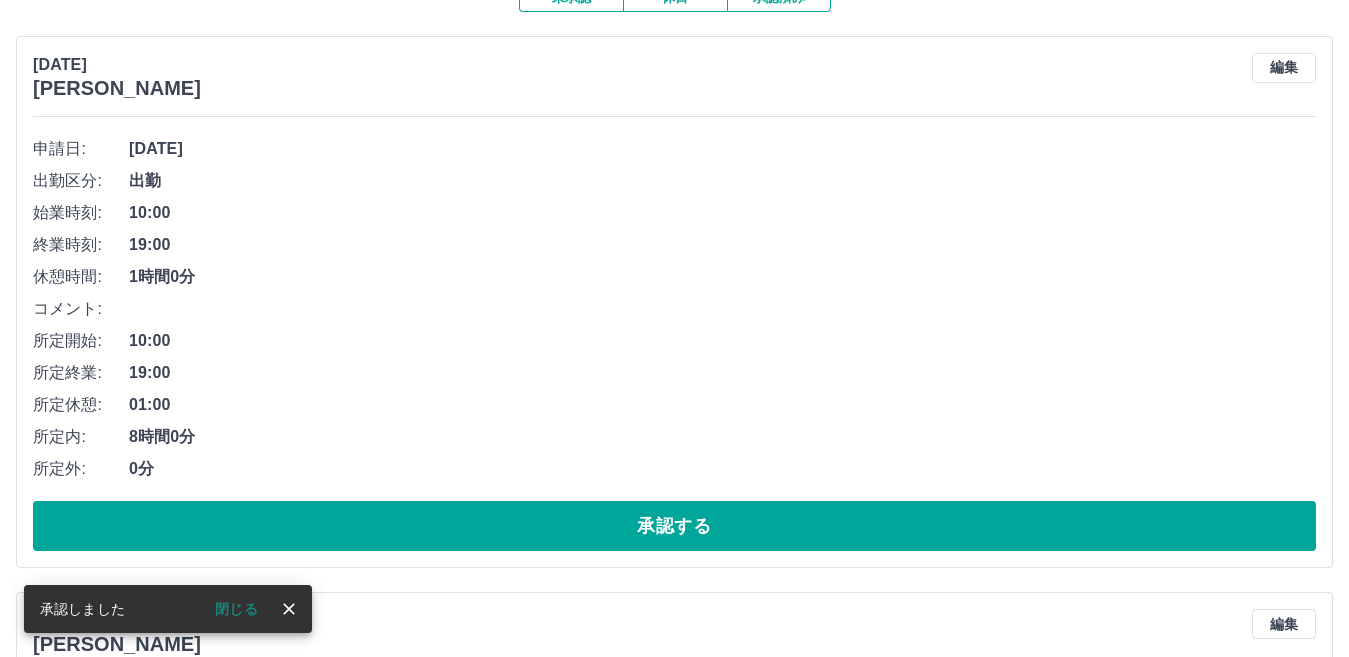 click on "承認する" at bounding box center (674, 526) 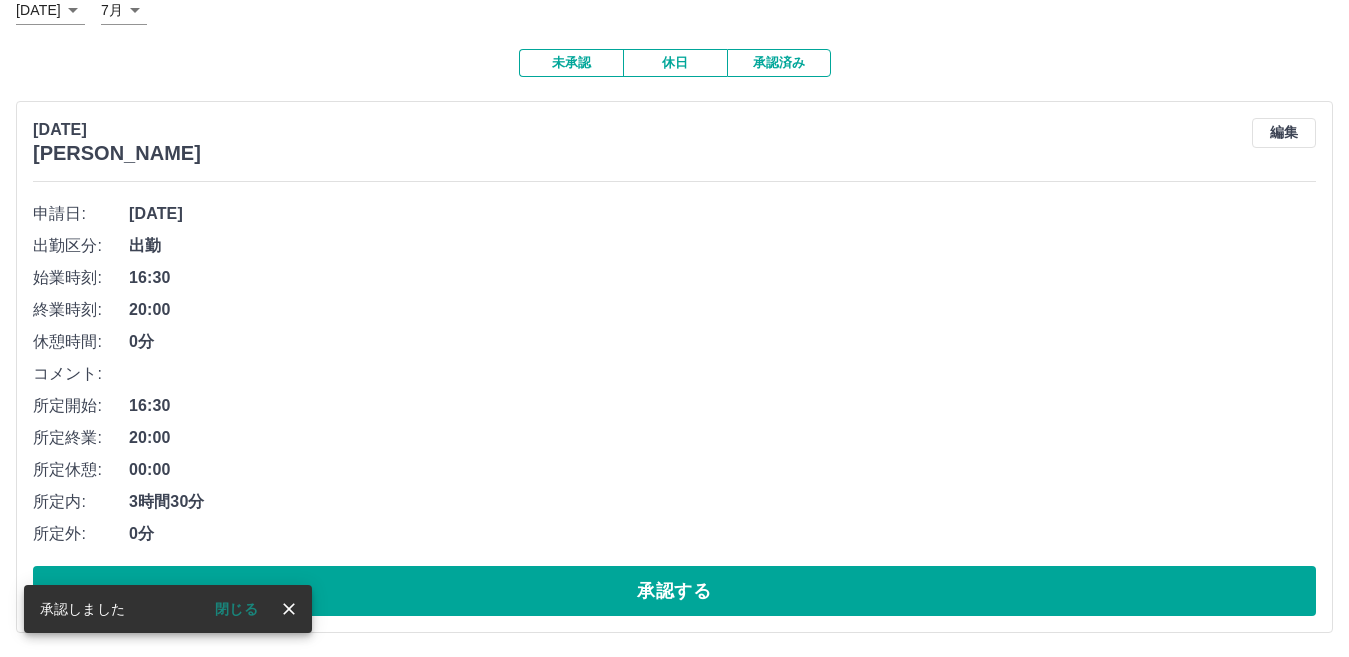 scroll, scrollTop: 137, scrollLeft: 0, axis: vertical 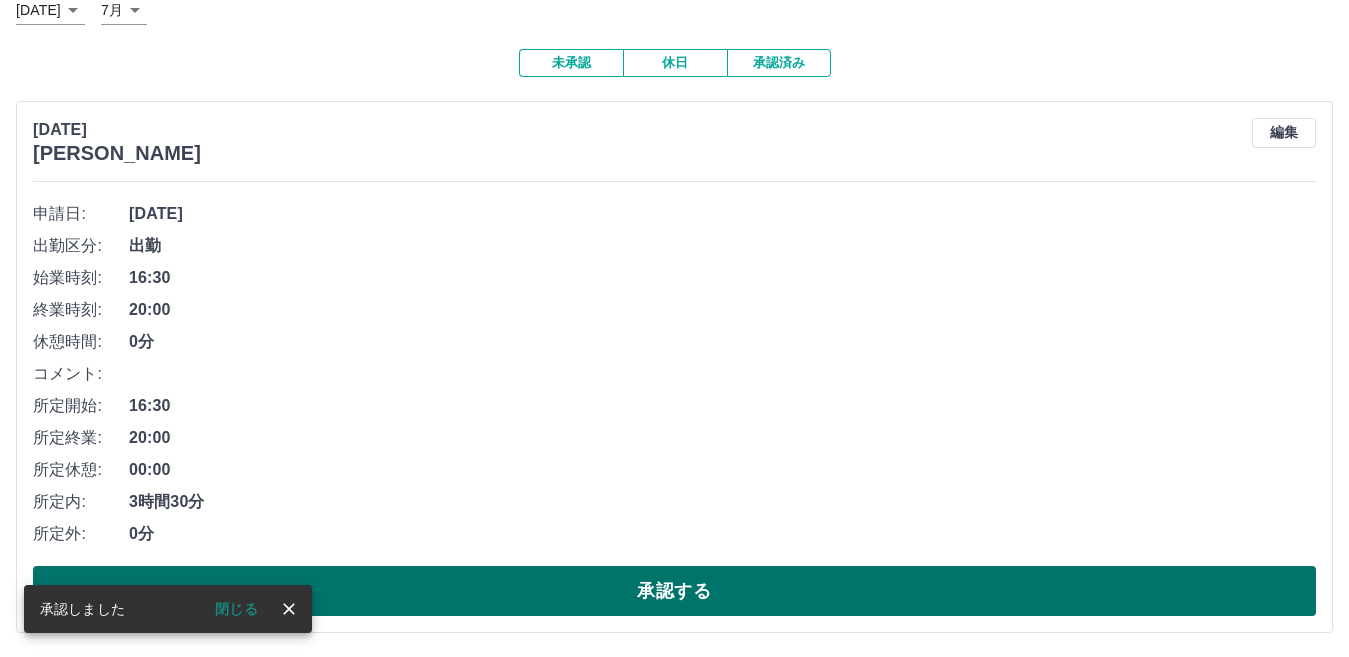 click on "承認する" at bounding box center (674, 591) 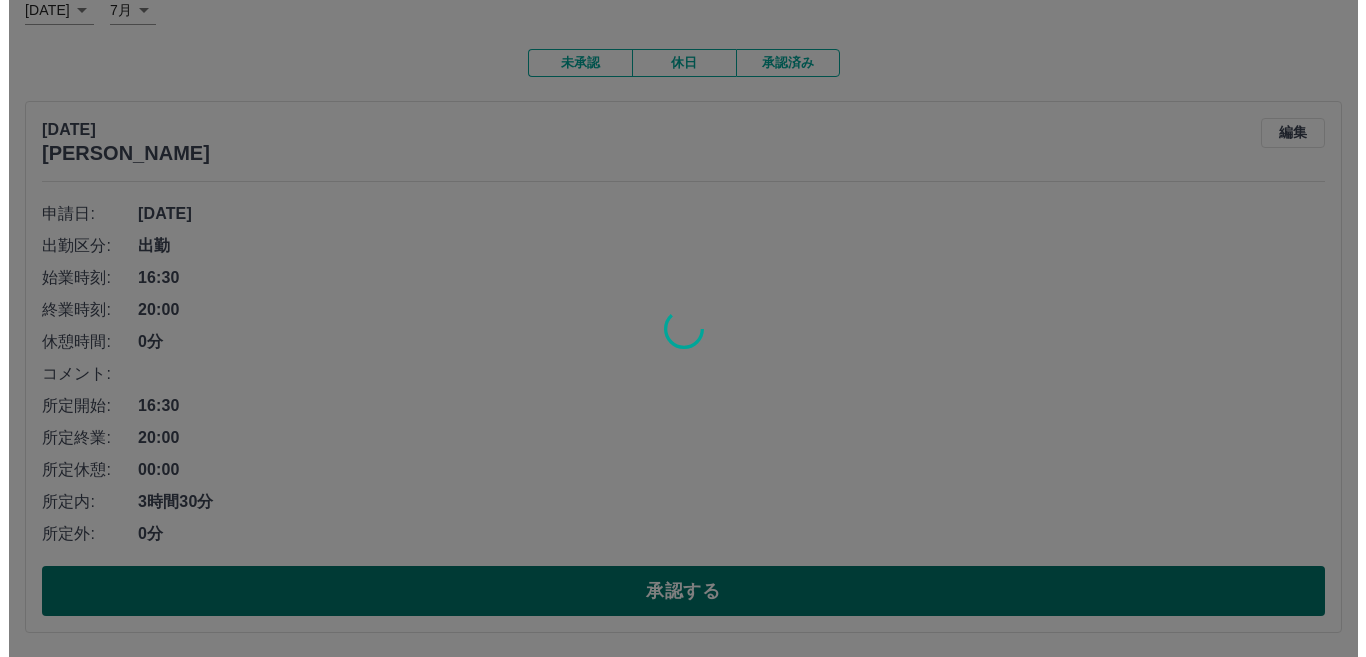 scroll, scrollTop: 0, scrollLeft: 0, axis: both 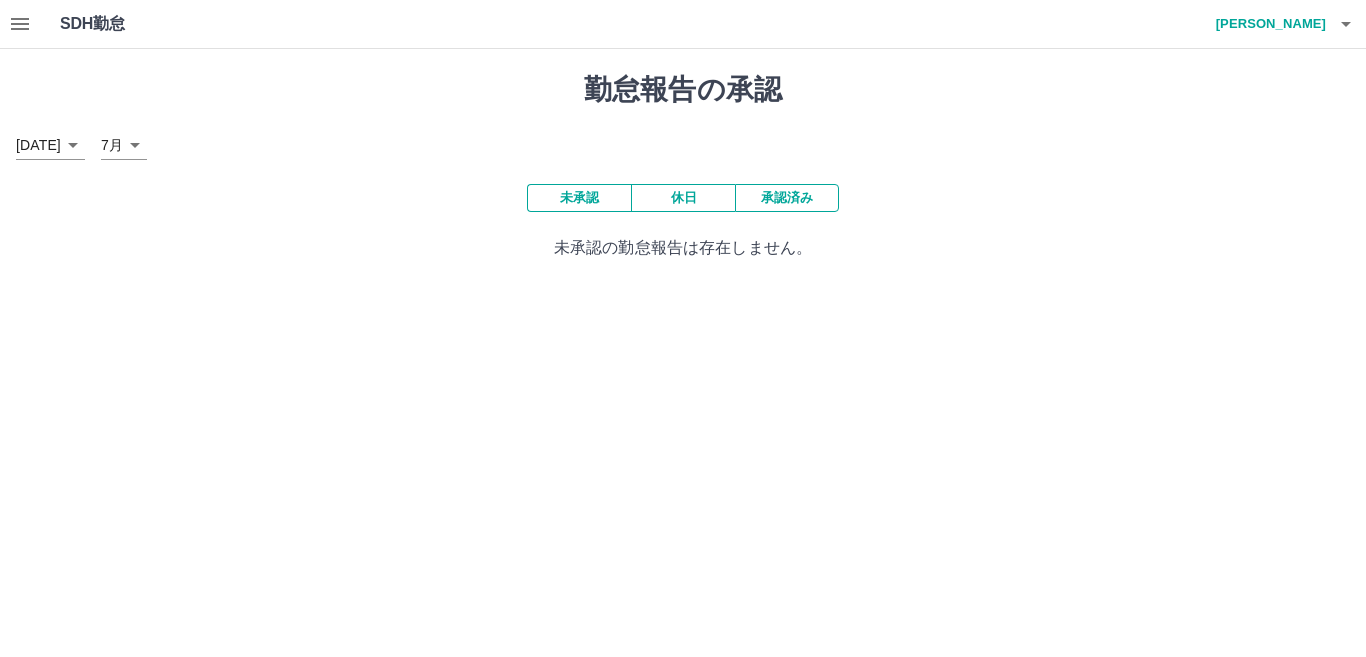 click 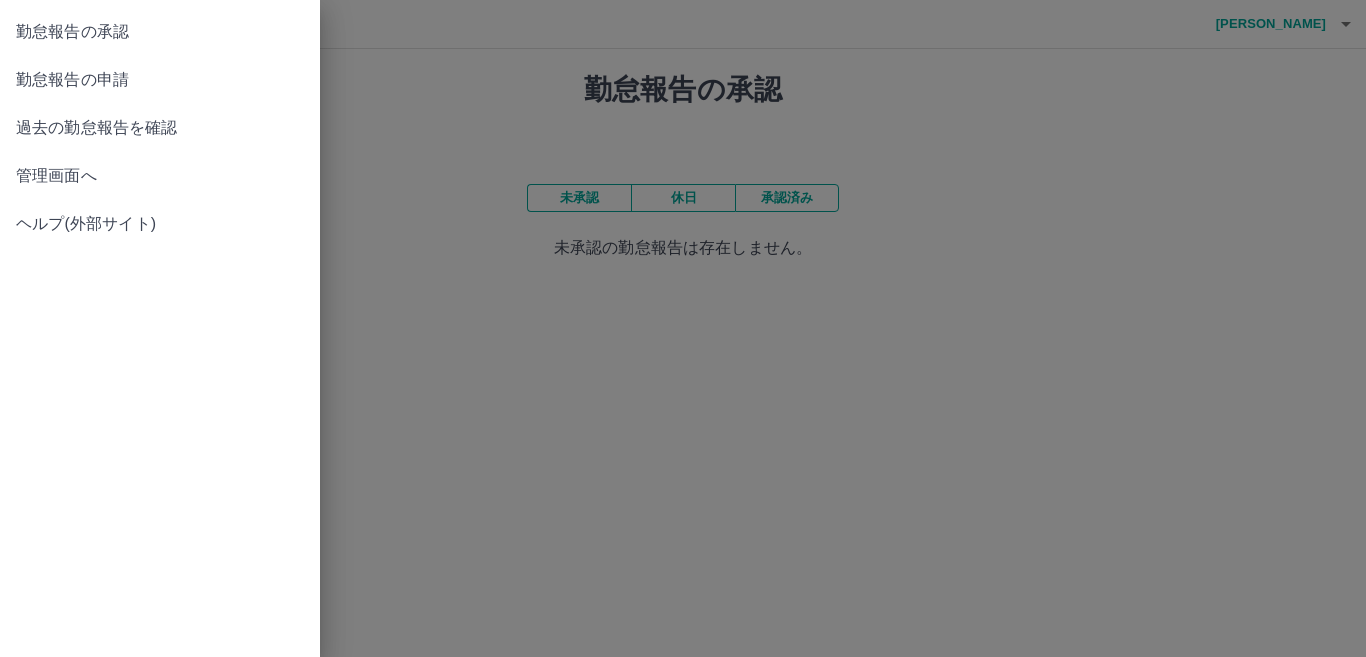 click on "勤怠報告の承認" at bounding box center (160, 32) 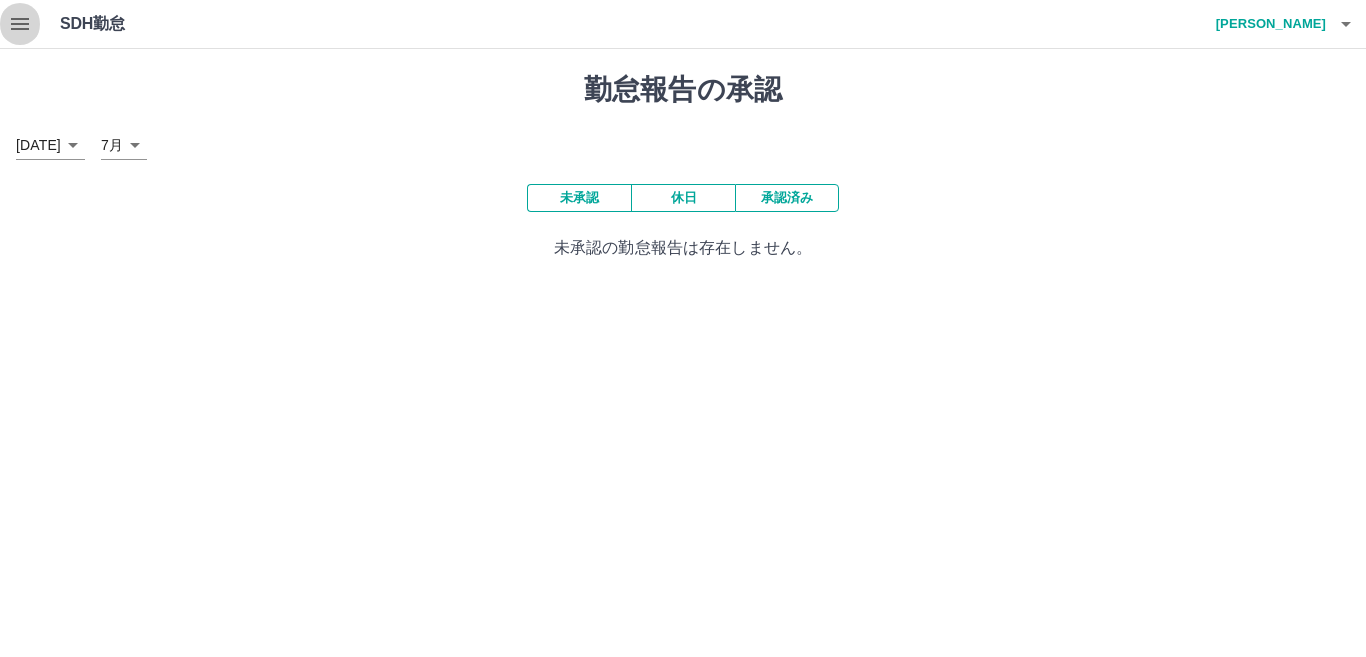 click 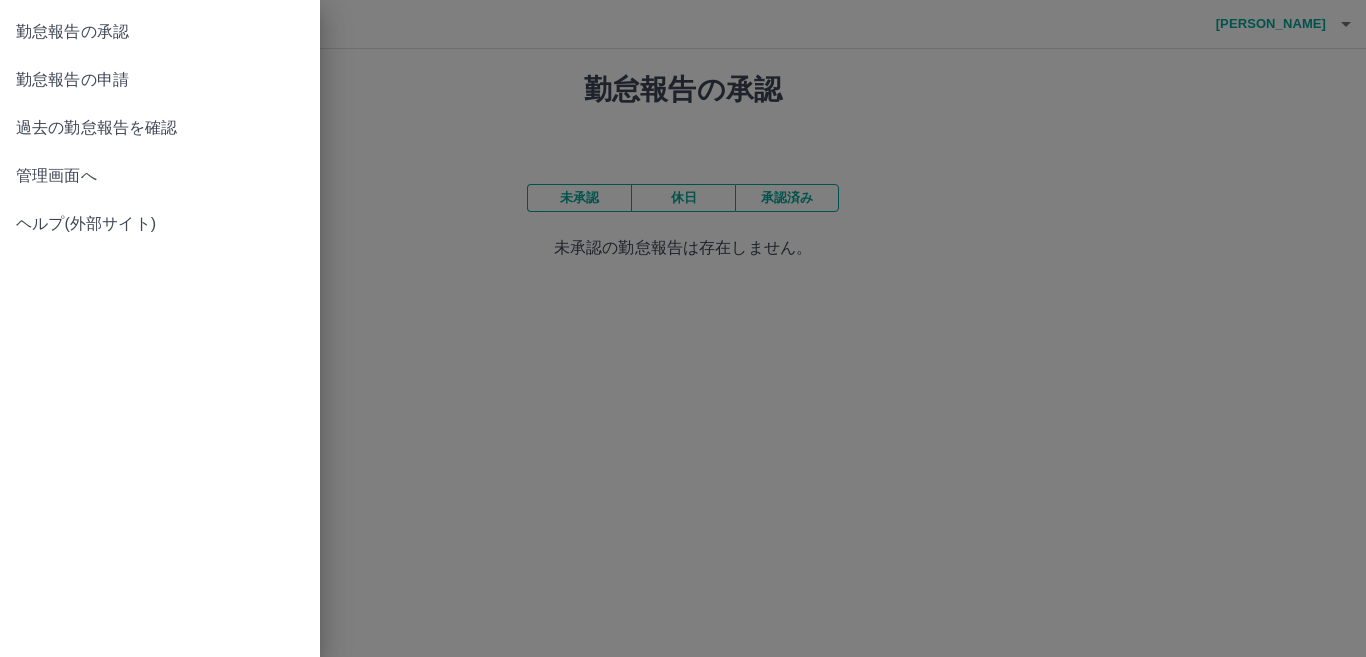 click on "勤怠報告の申請" at bounding box center (160, 80) 